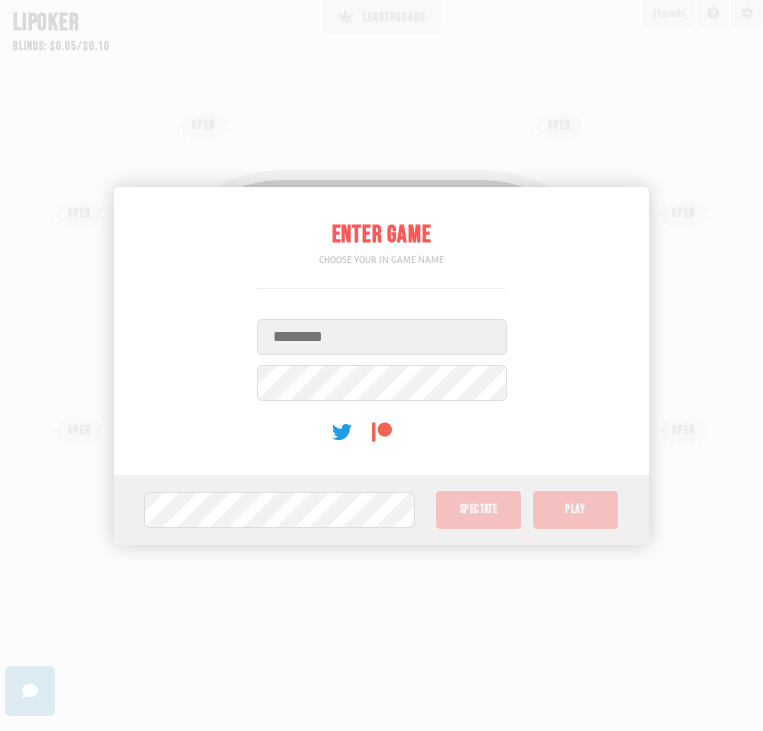 scroll, scrollTop: 0, scrollLeft: 0, axis: both 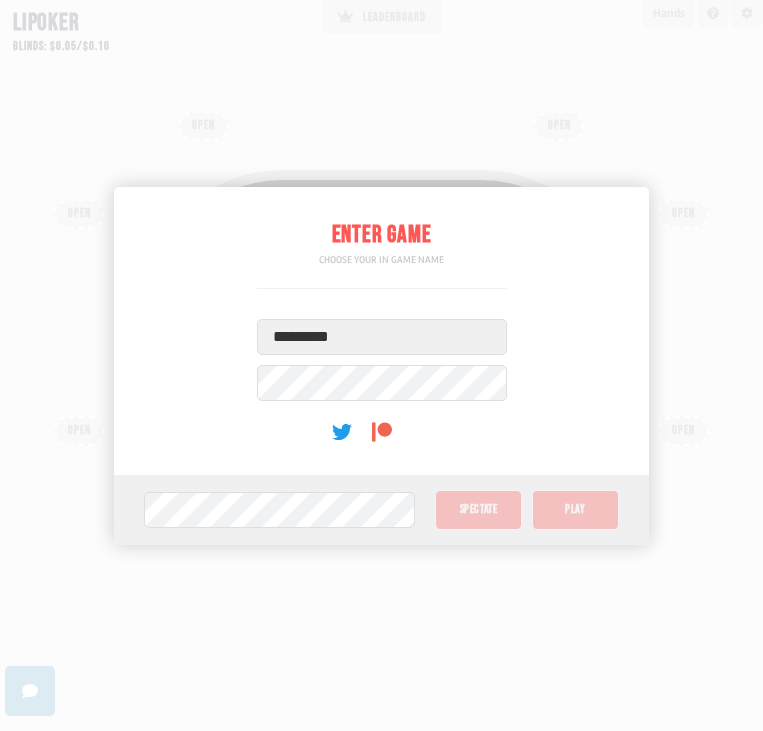 type on "*********" 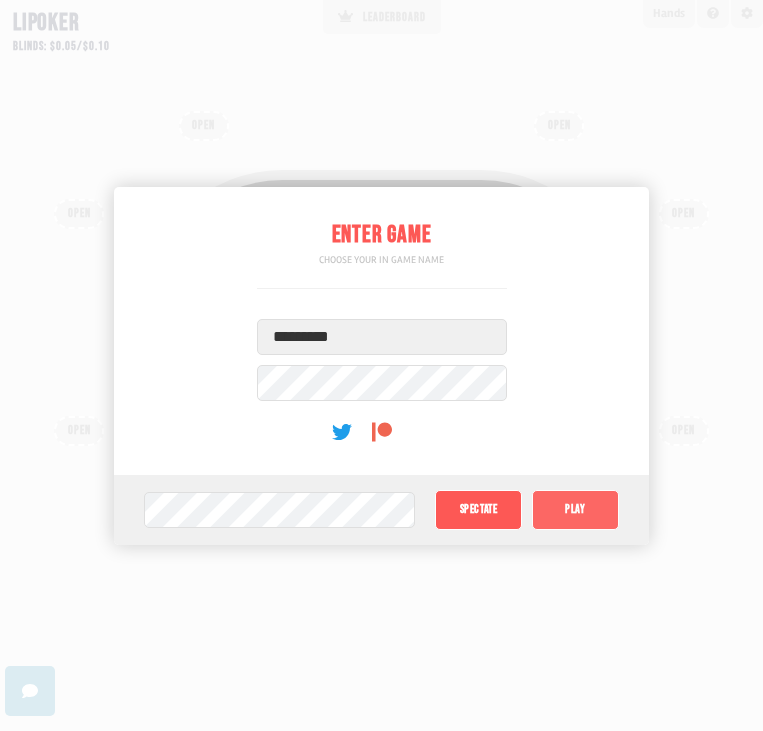 click on "Play" at bounding box center [575, 510] 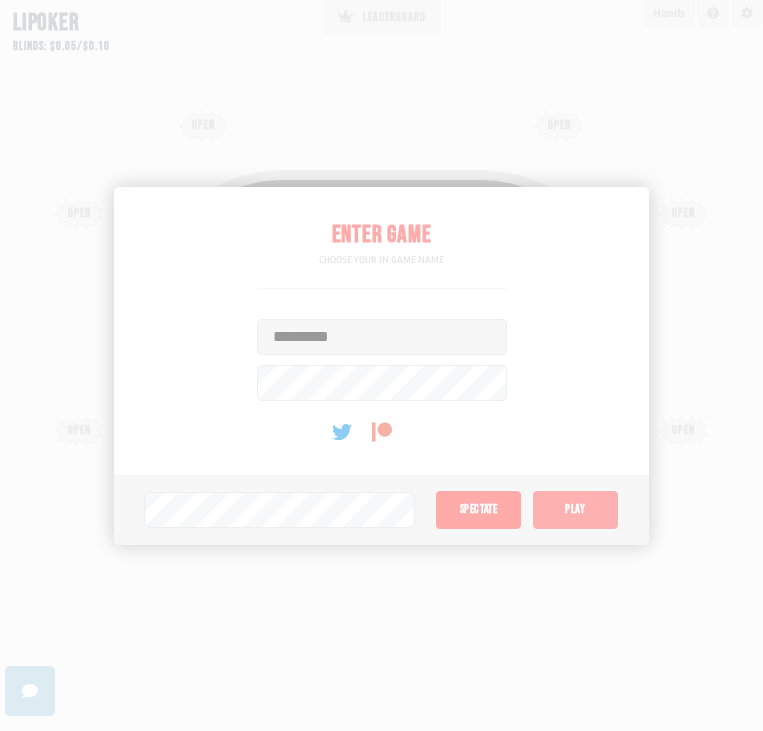 type on "***" 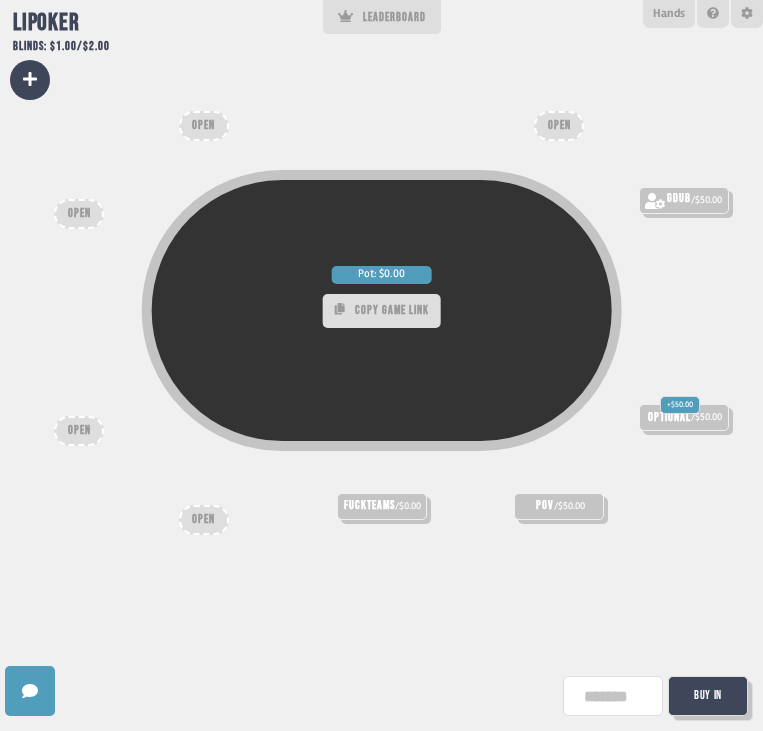 click on "Buy In" at bounding box center [708, 696] 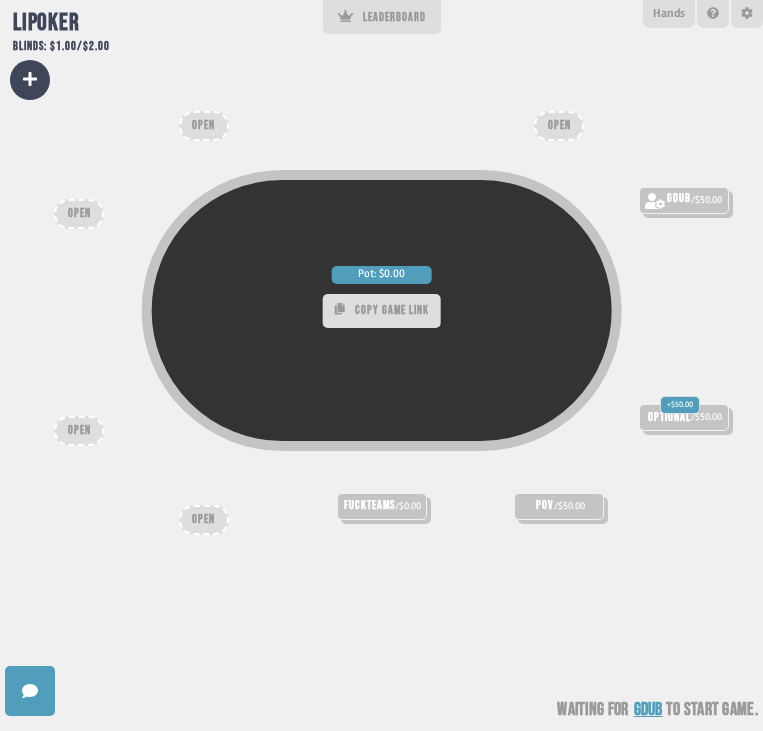 click on "/ $0.00" at bounding box center (408, 506) 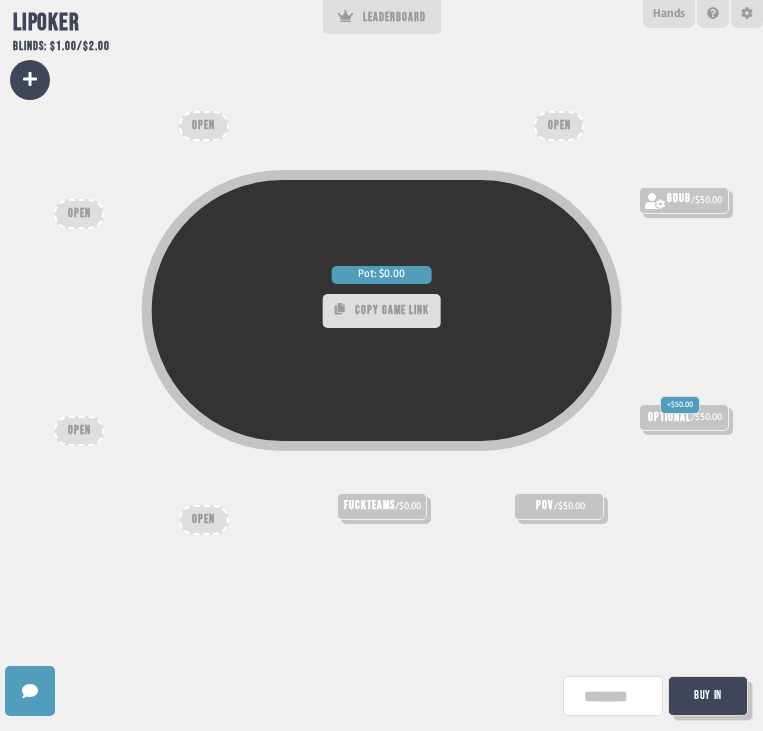 click at bounding box center [613, 696] 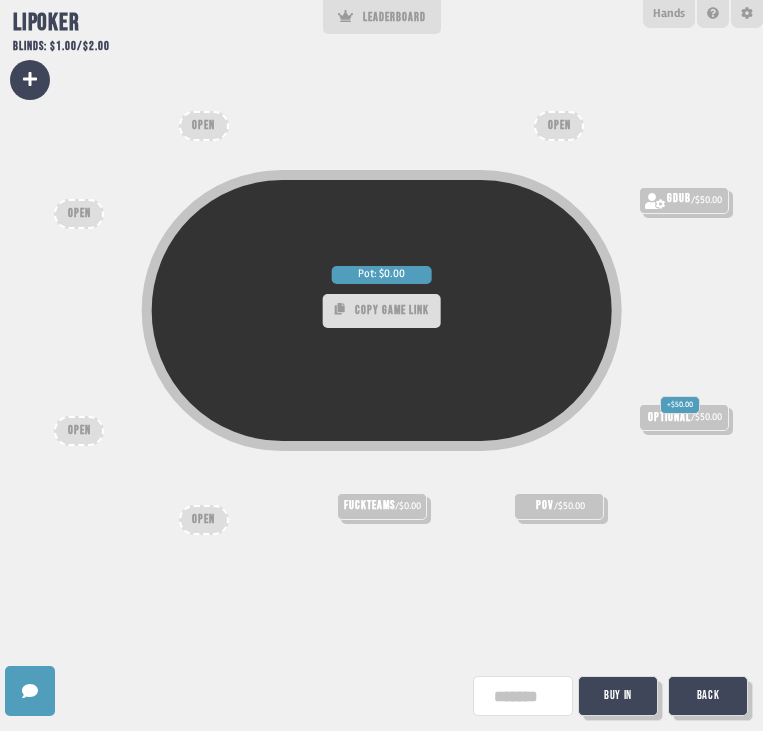 click on "Buy In" at bounding box center [618, 696] 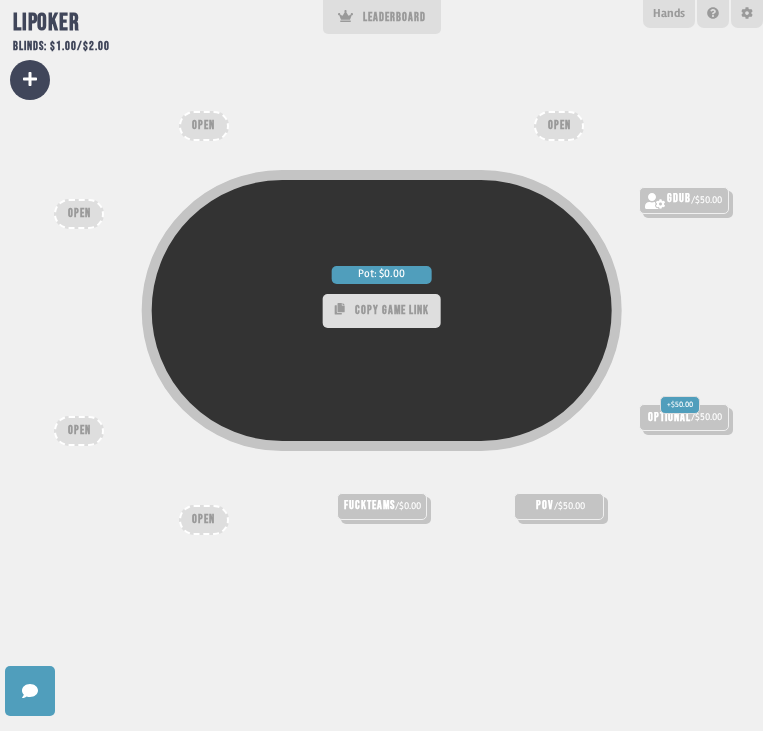 click on "/ $0.00" at bounding box center (408, 506) 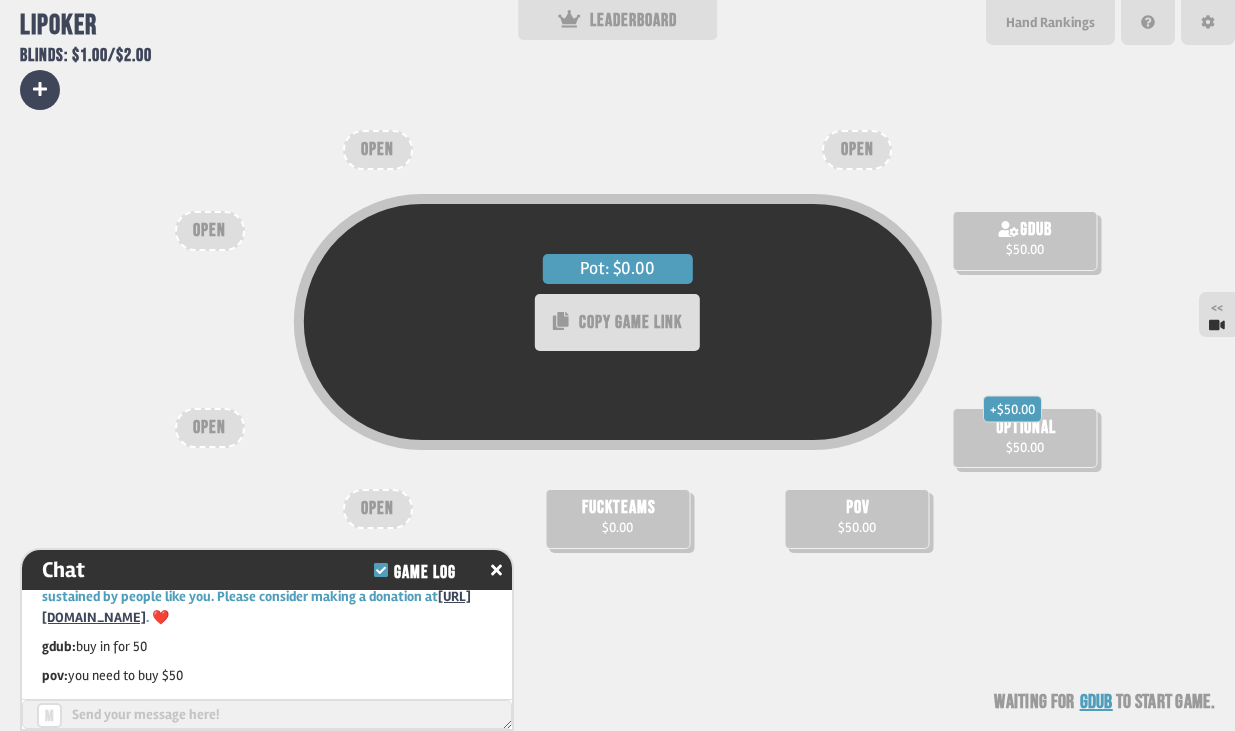 scroll, scrollTop: 112, scrollLeft: 0, axis: vertical 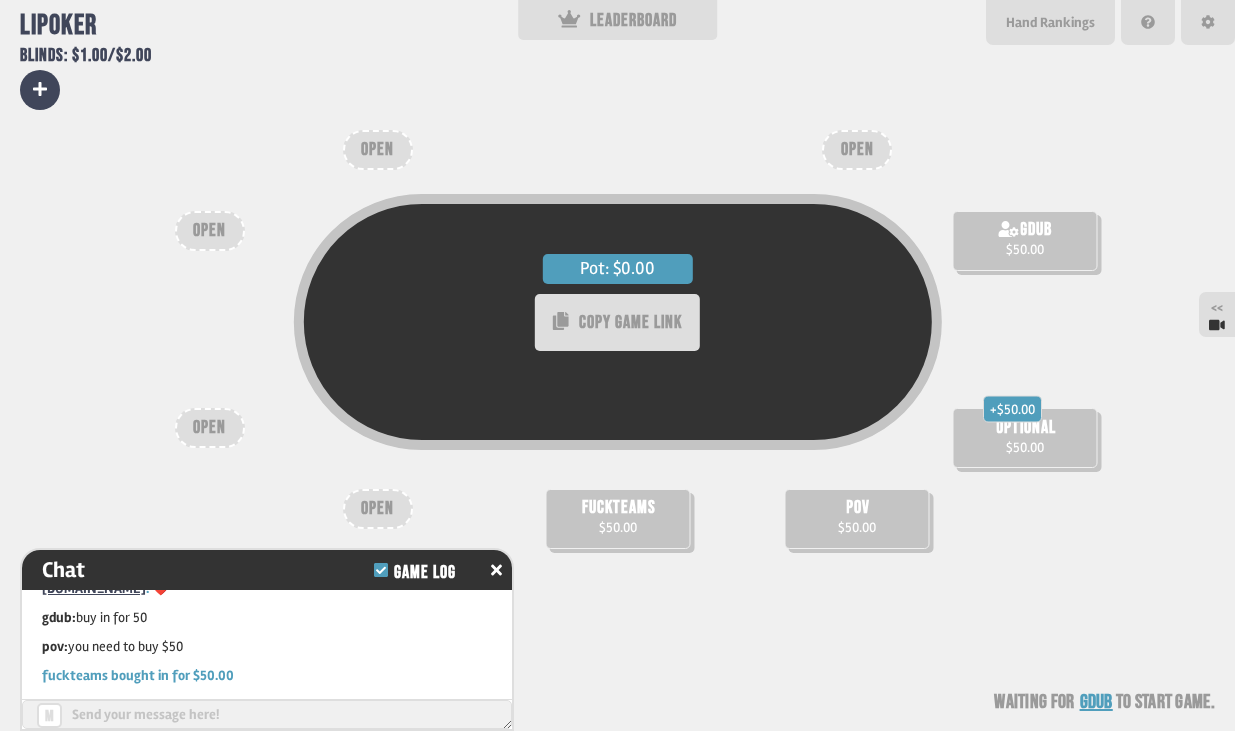 click on "$50.00" at bounding box center (618, 527) 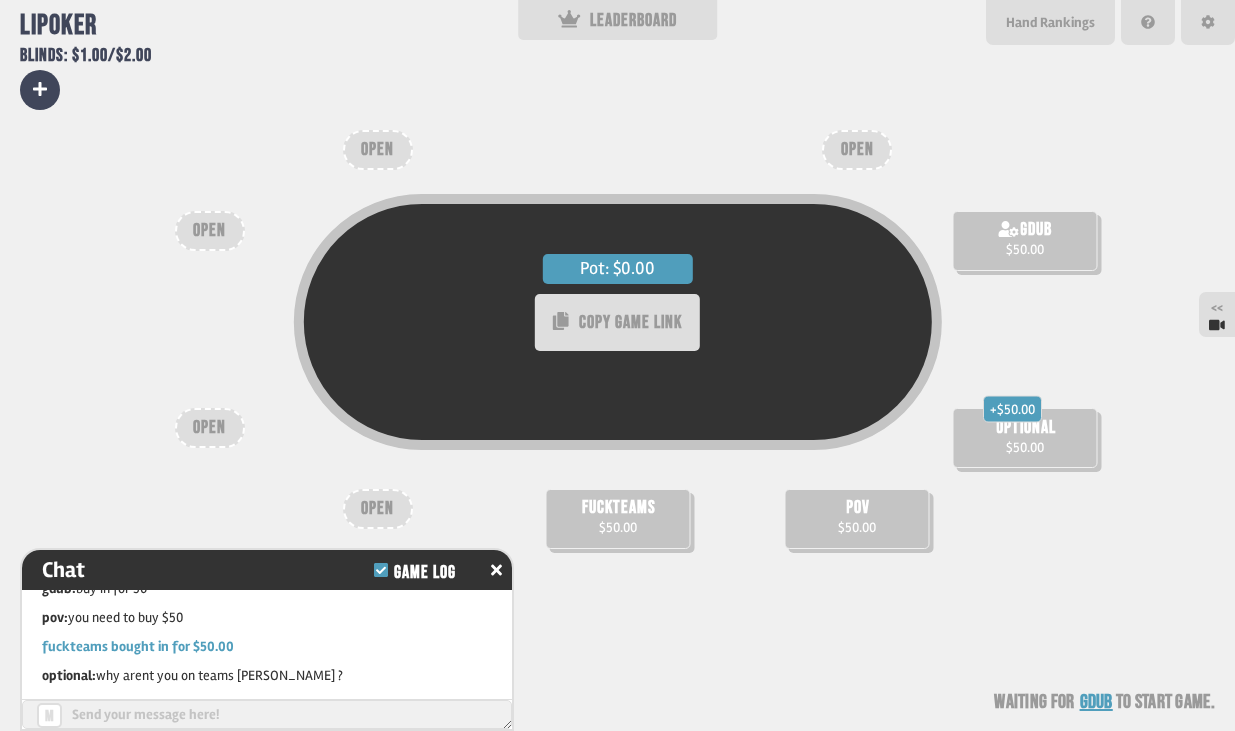 click at bounding box center [267, 714] 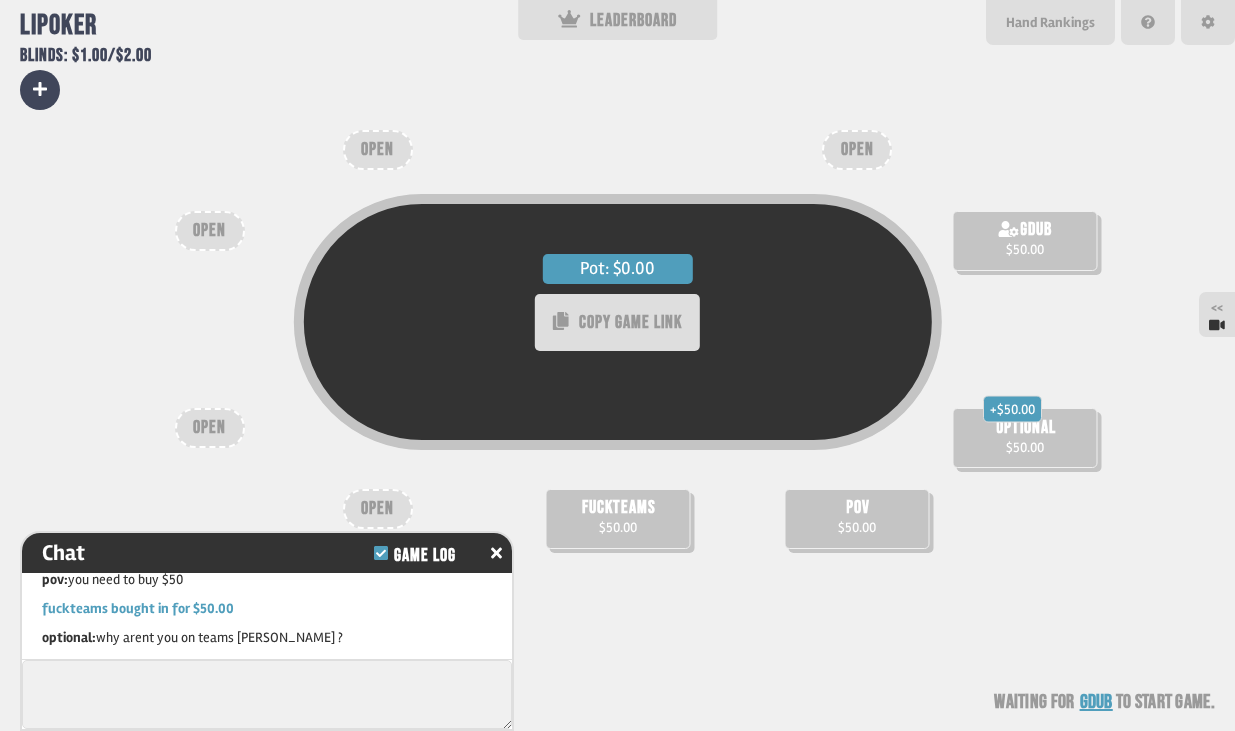 click at bounding box center (267, 694) 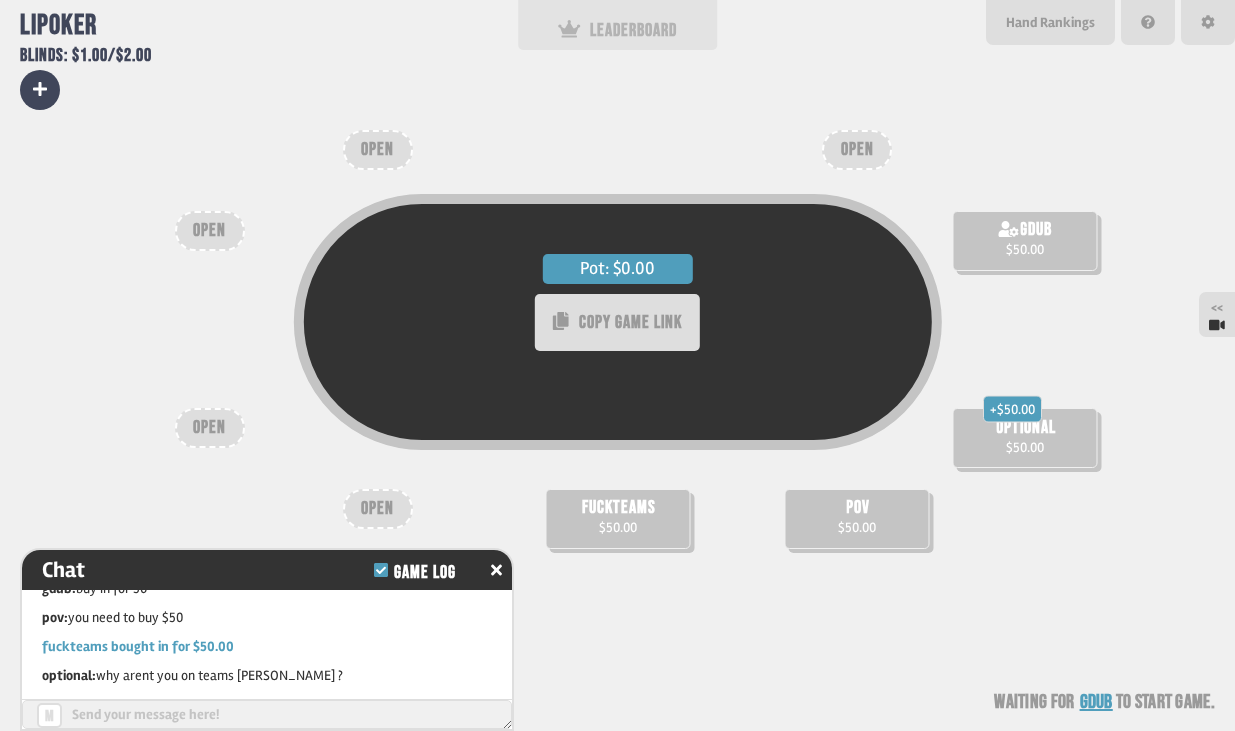 scroll, scrollTop: 170, scrollLeft: 0, axis: vertical 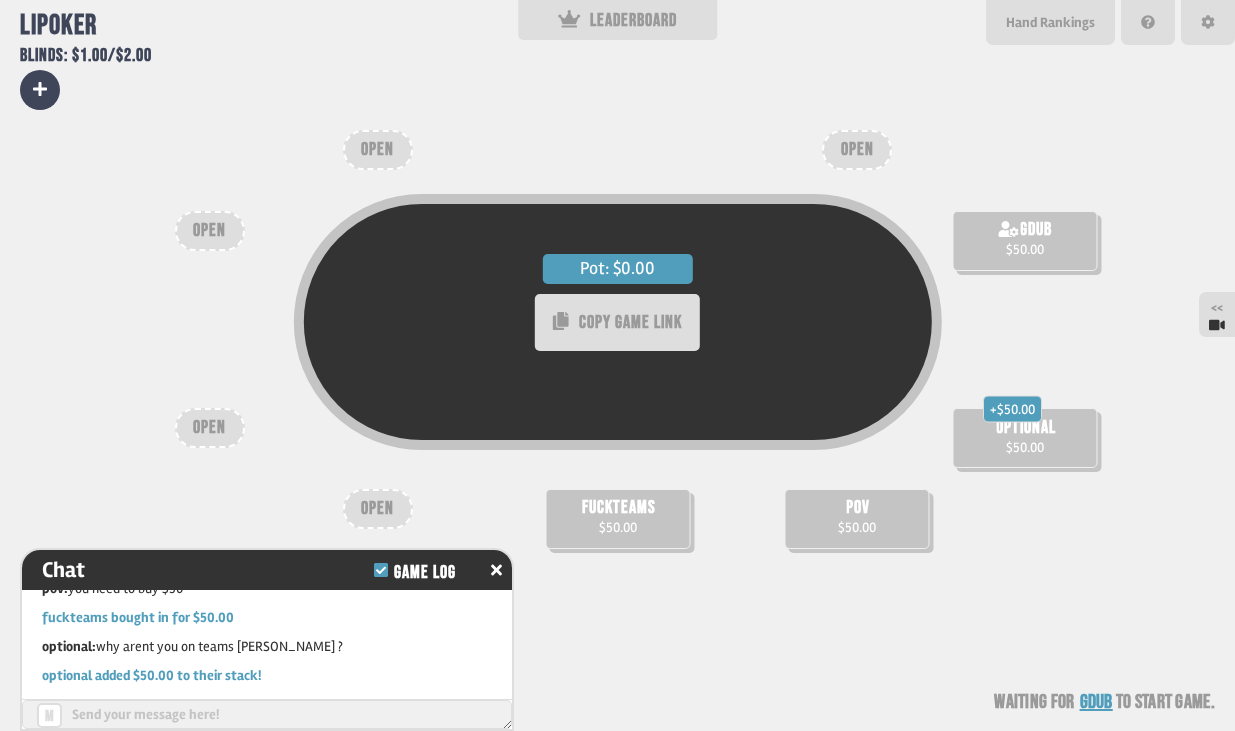 click at bounding box center [267, 714] 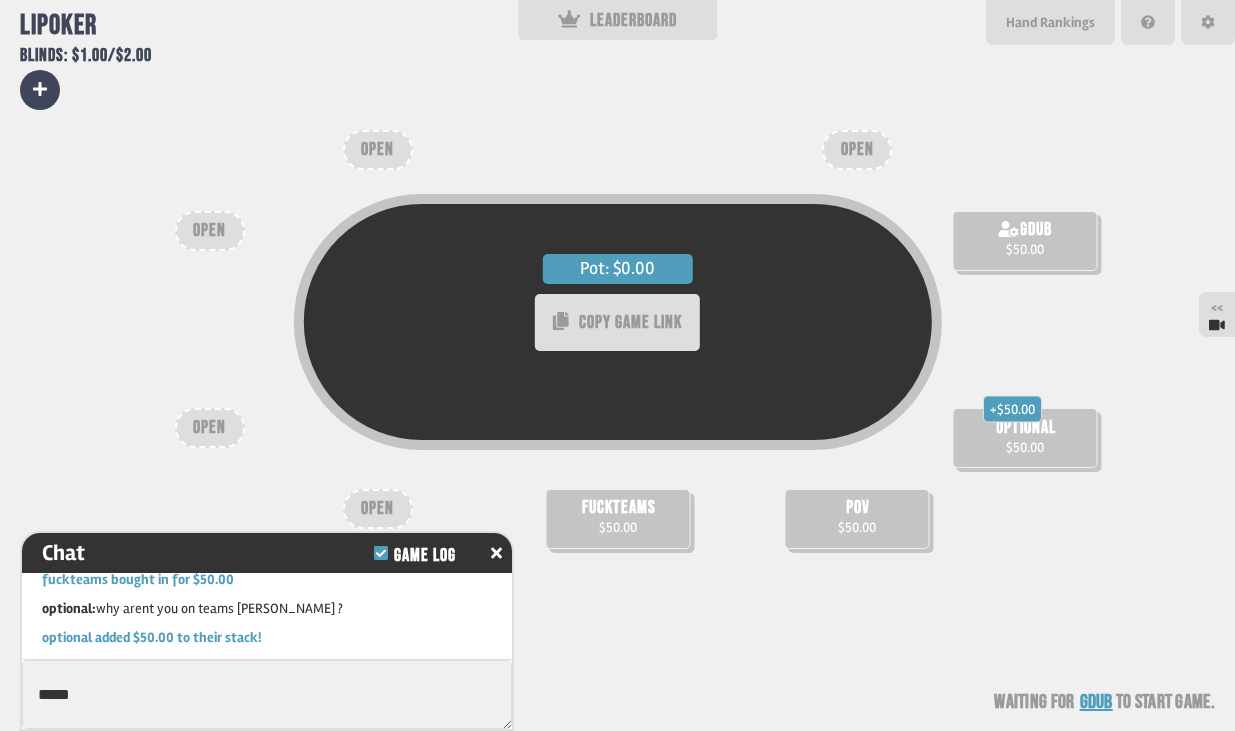scroll, scrollTop: 280, scrollLeft: 0, axis: vertical 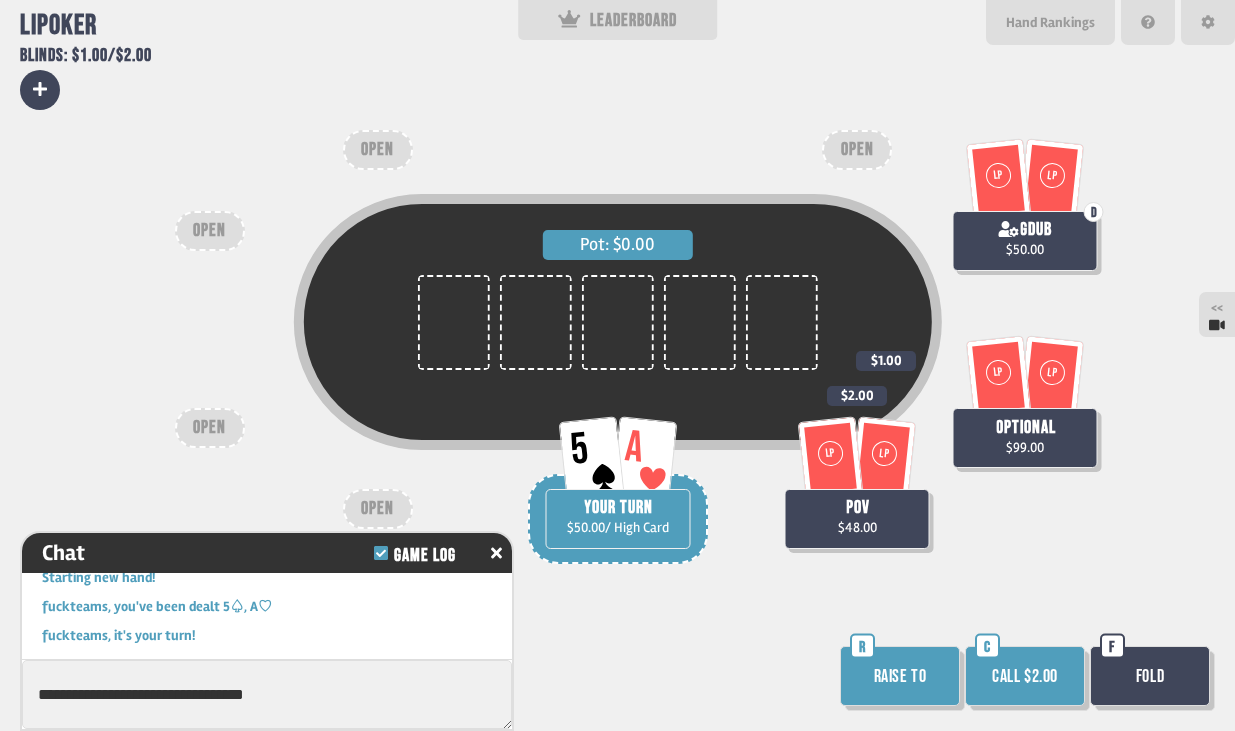 type on "**********" 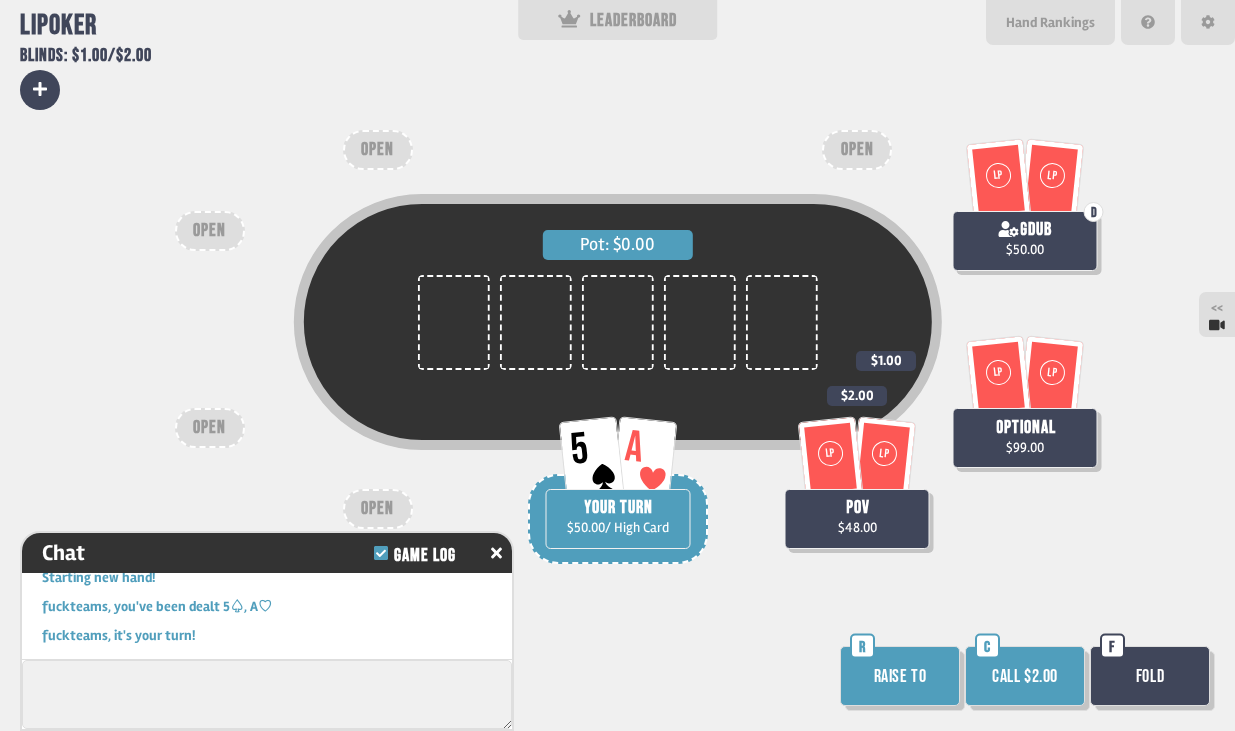 scroll, scrollTop: 309, scrollLeft: 0, axis: vertical 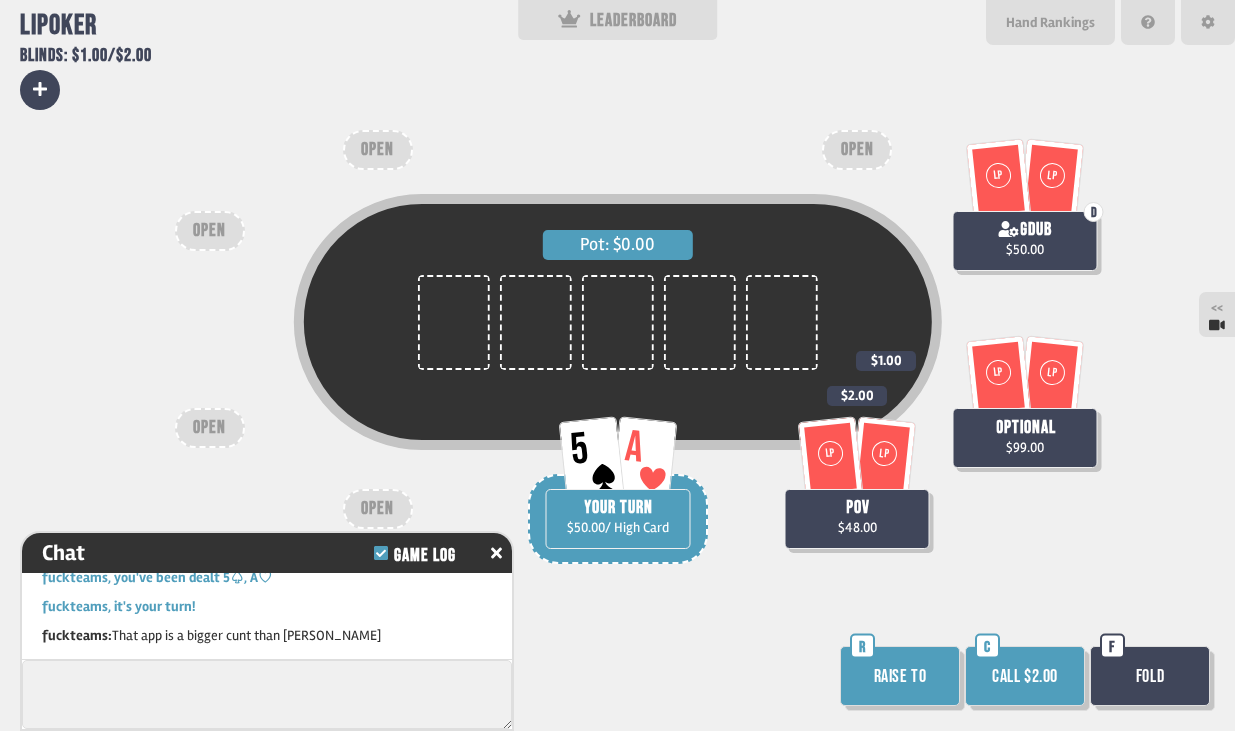 click on "Call $2.00" at bounding box center (1025, 676) 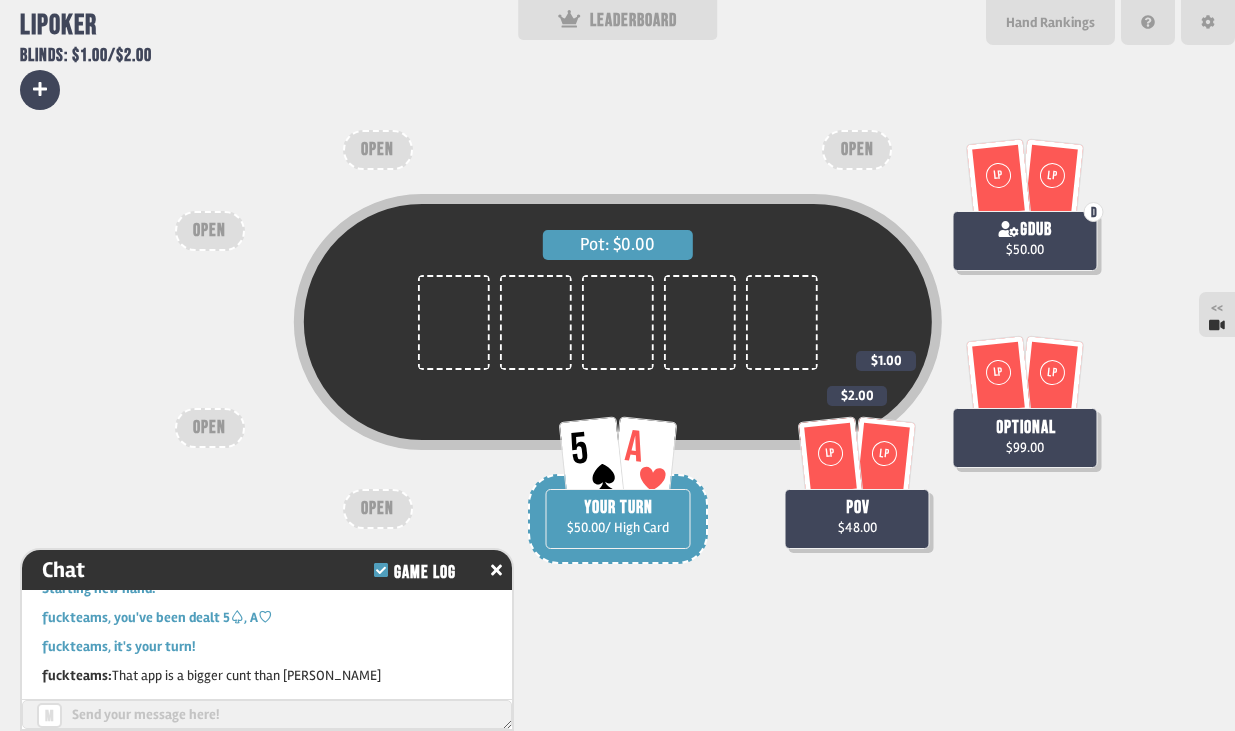 scroll, scrollTop: 315, scrollLeft: 0, axis: vertical 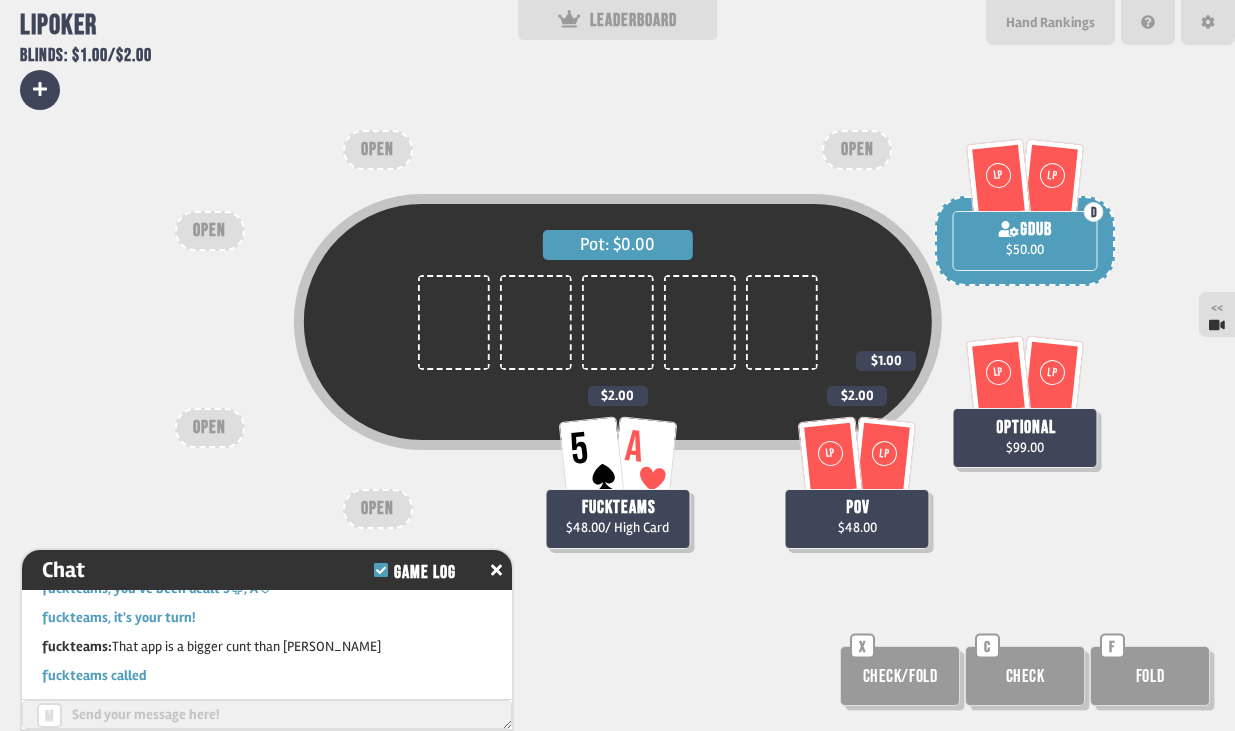 click on "Check" at bounding box center [1025, 676] 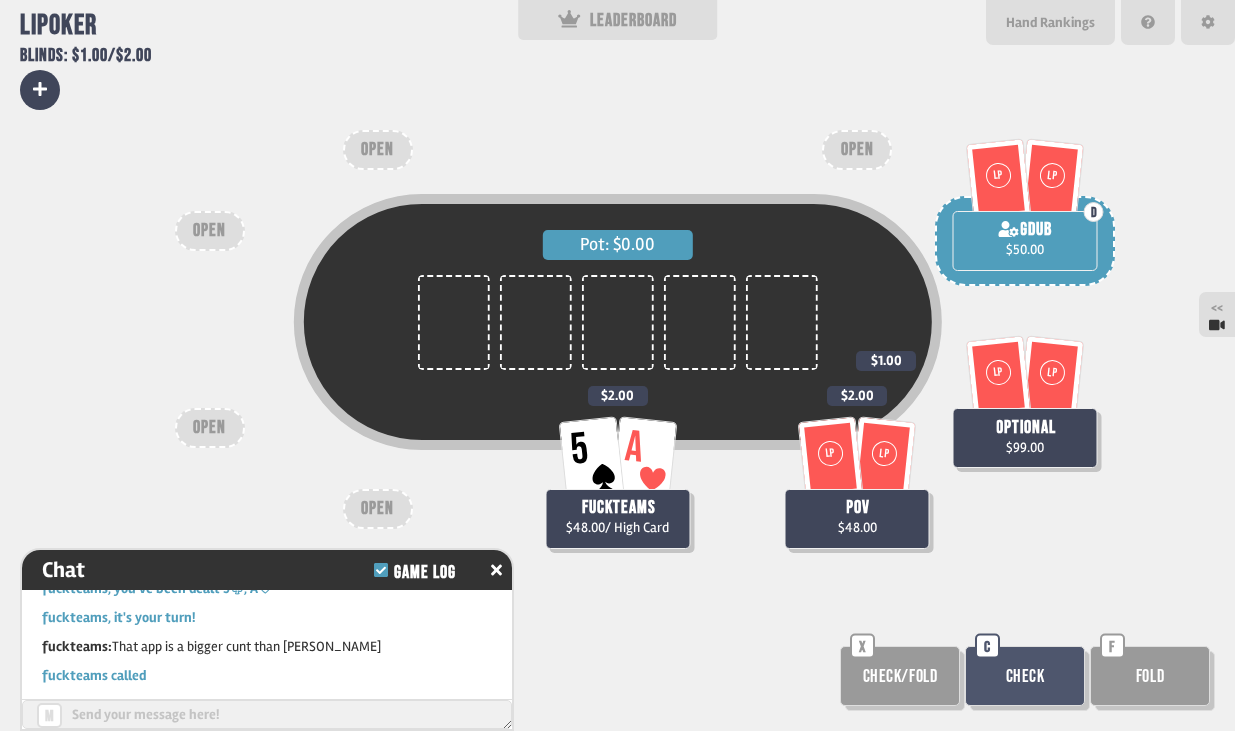 click on "Check" at bounding box center (1025, 676) 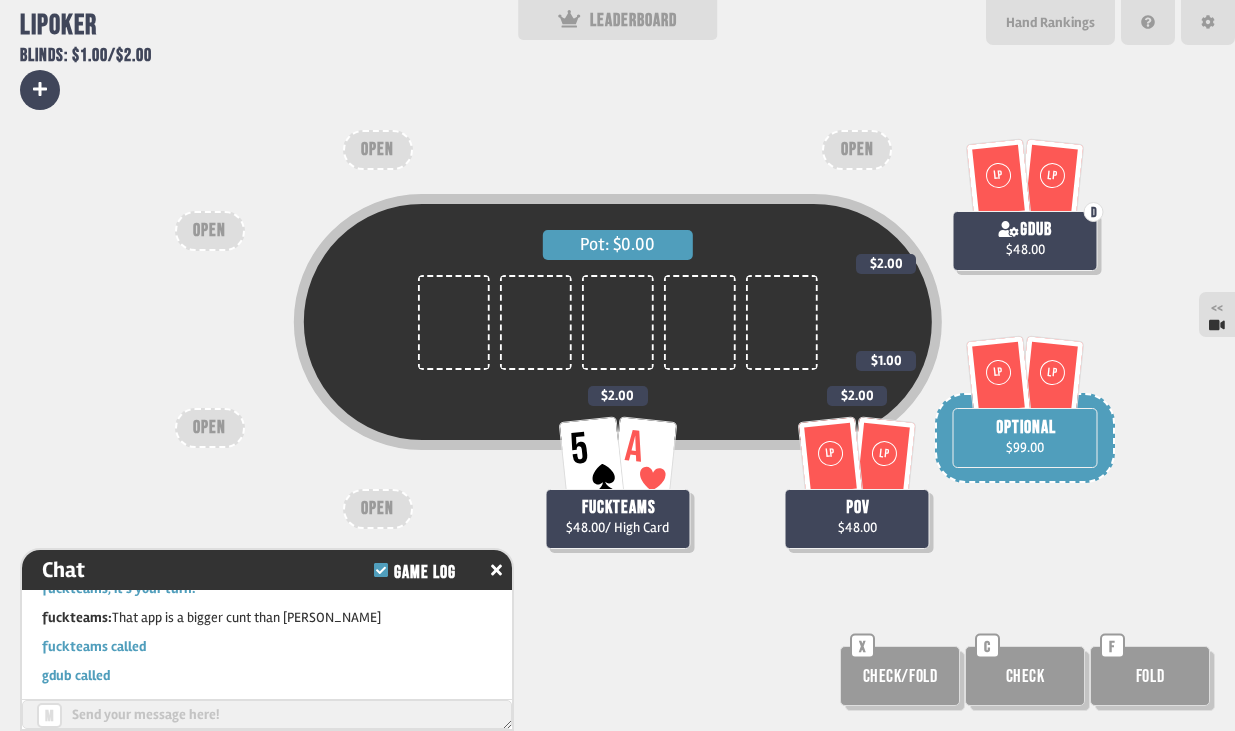scroll, scrollTop: 373, scrollLeft: 0, axis: vertical 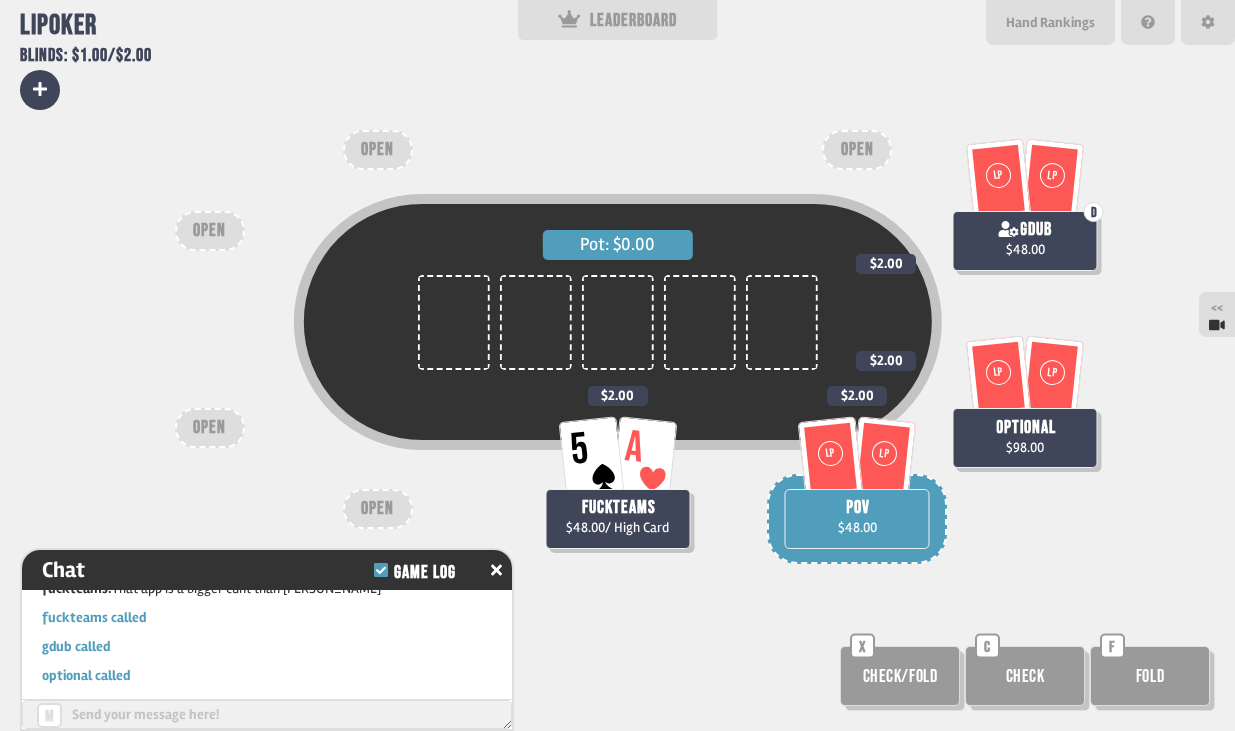 click on "Check" at bounding box center (1025, 676) 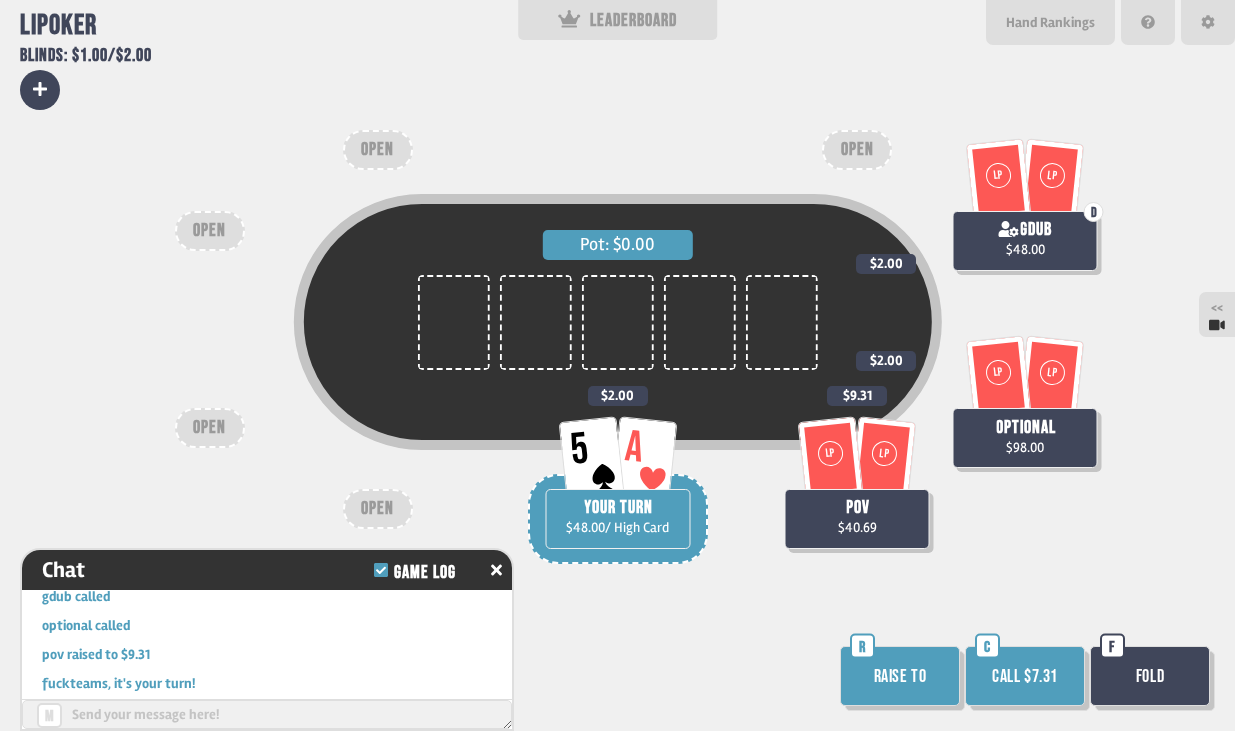 scroll, scrollTop: 431, scrollLeft: 0, axis: vertical 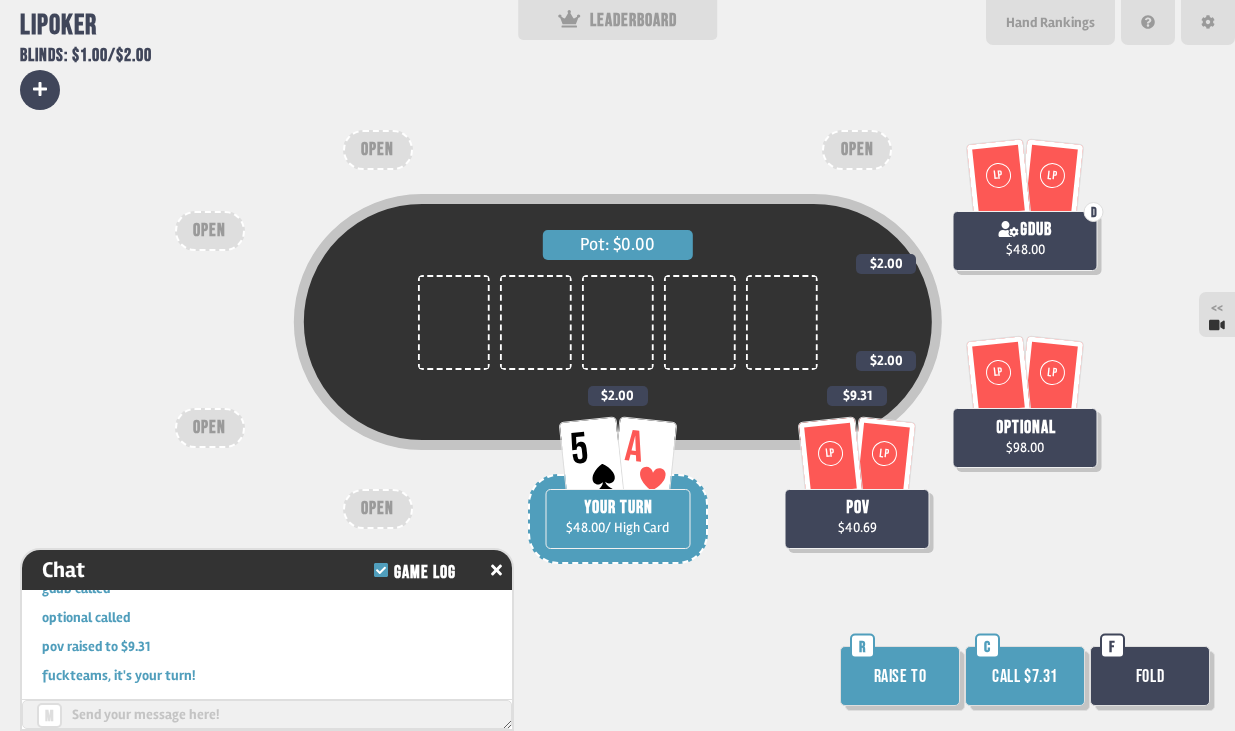click on "Fold" at bounding box center (1150, 676) 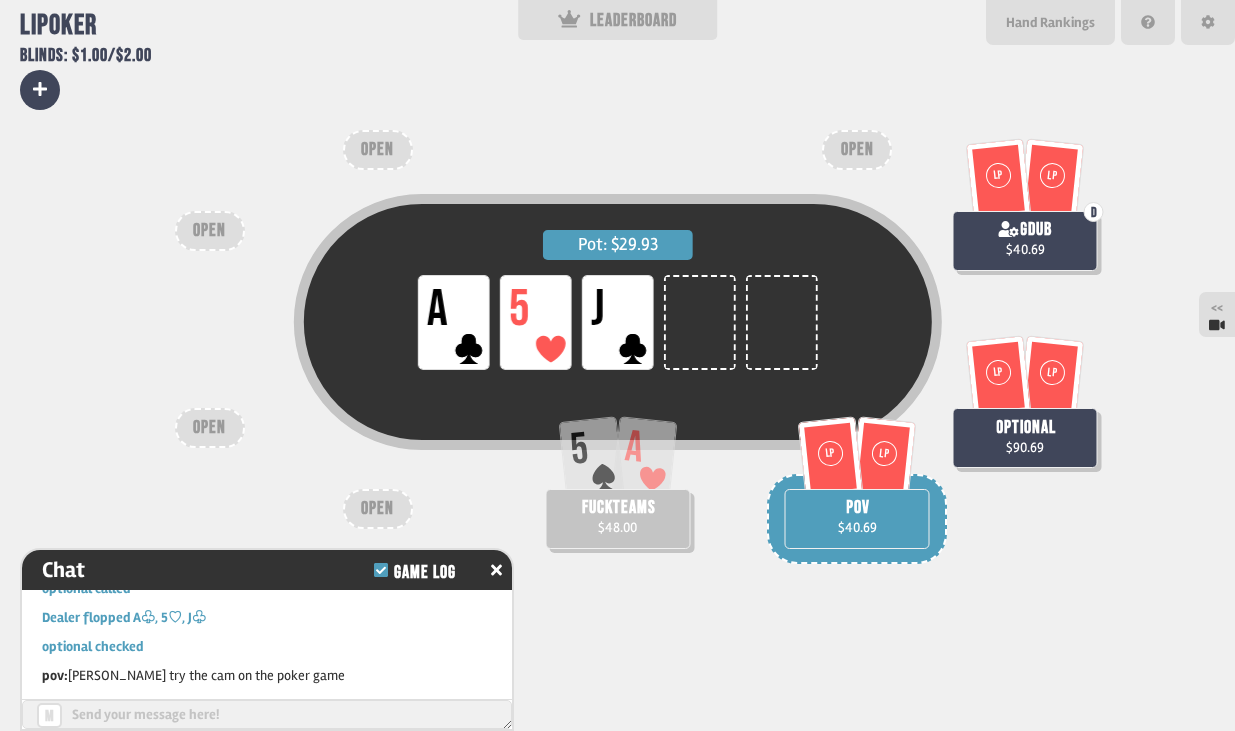 scroll, scrollTop: 634, scrollLeft: 0, axis: vertical 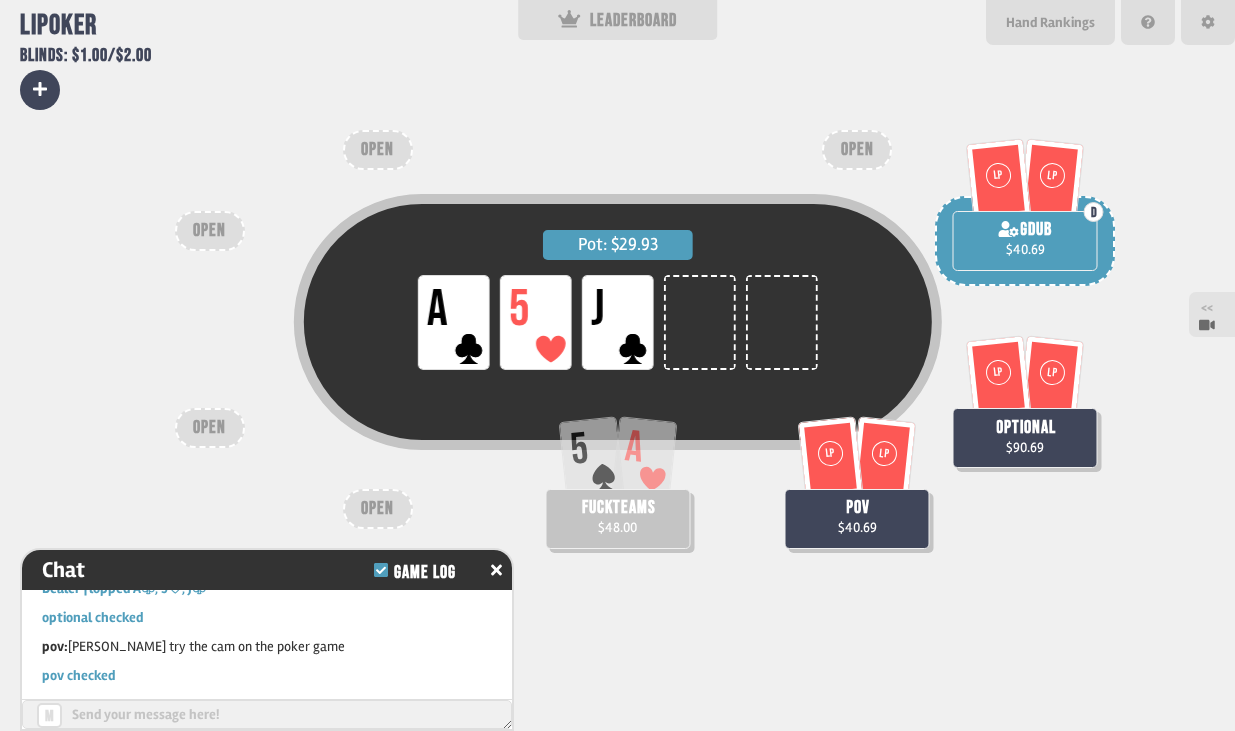 click 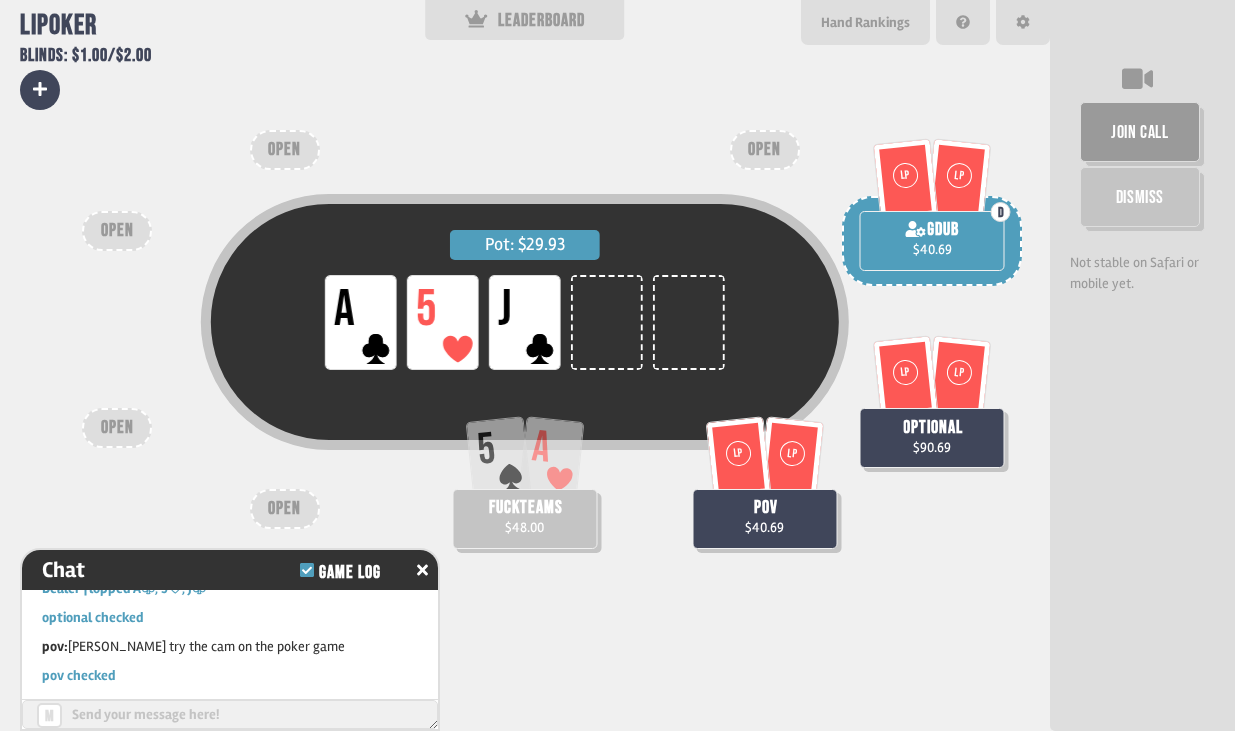 scroll, scrollTop: 655, scrollLeft: 0, axis: vertical 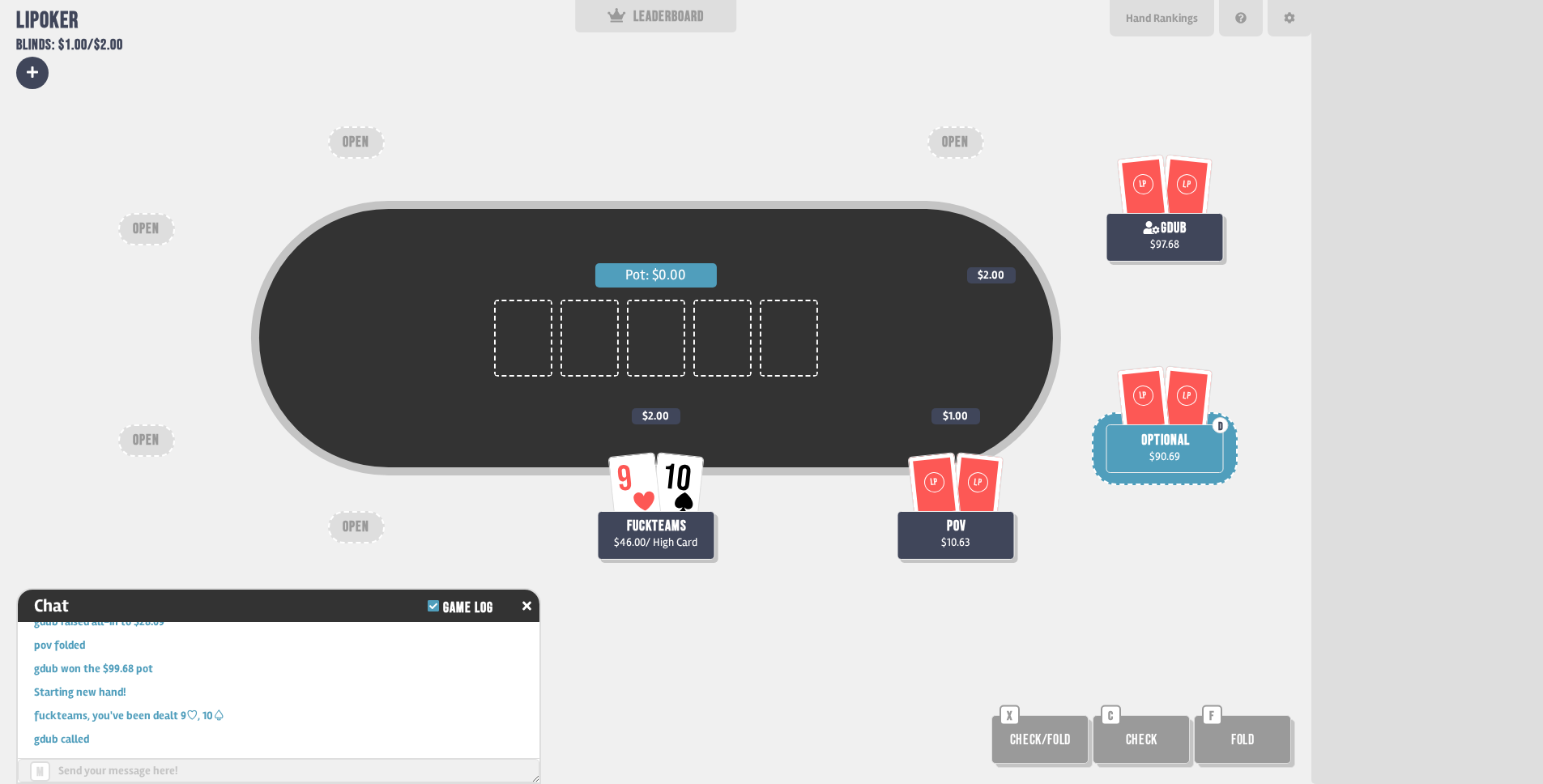 click on "Check" at bounding box center [1141, 739] 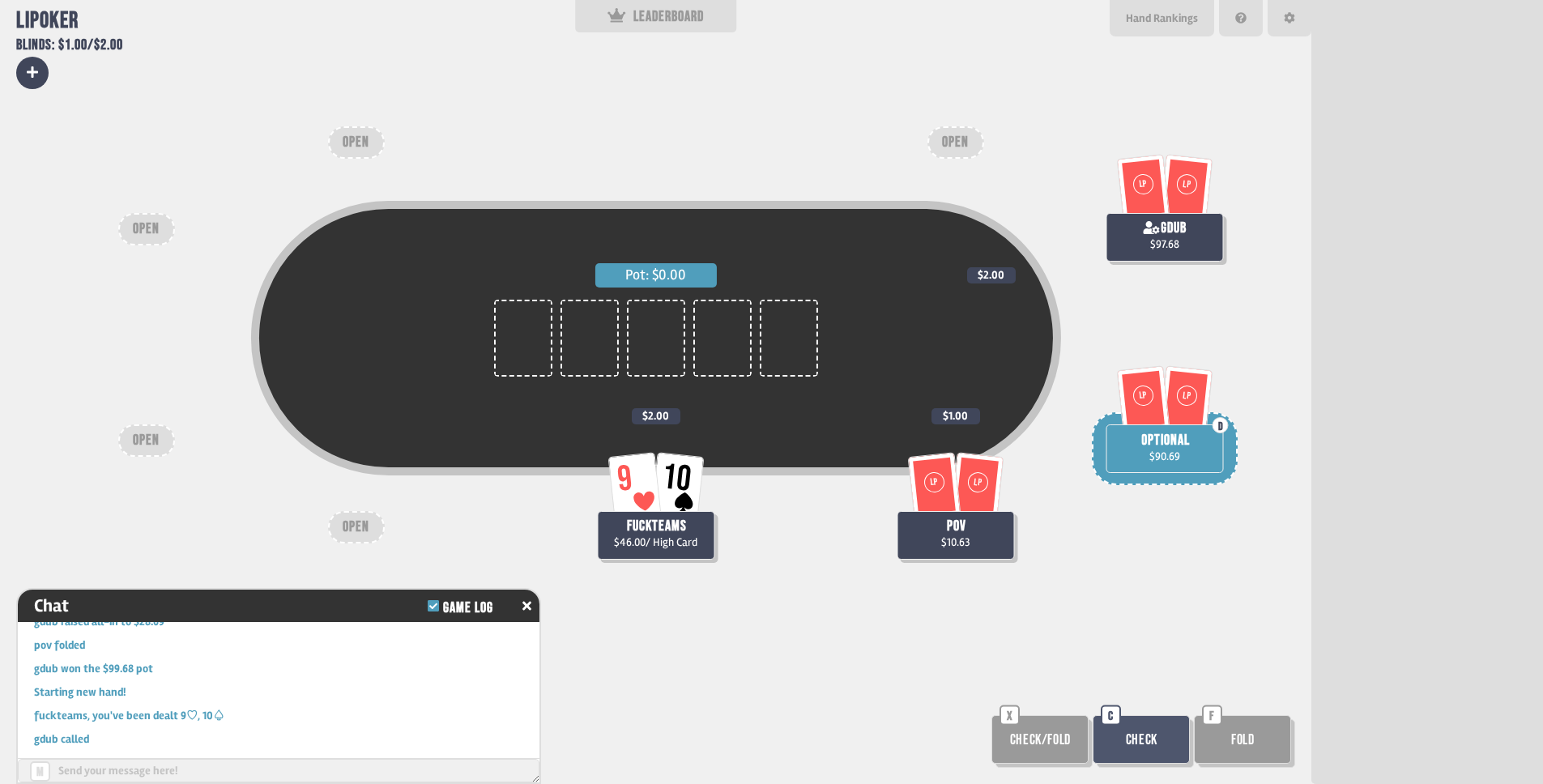 click on "Check" at bounding box center [1141, 739] 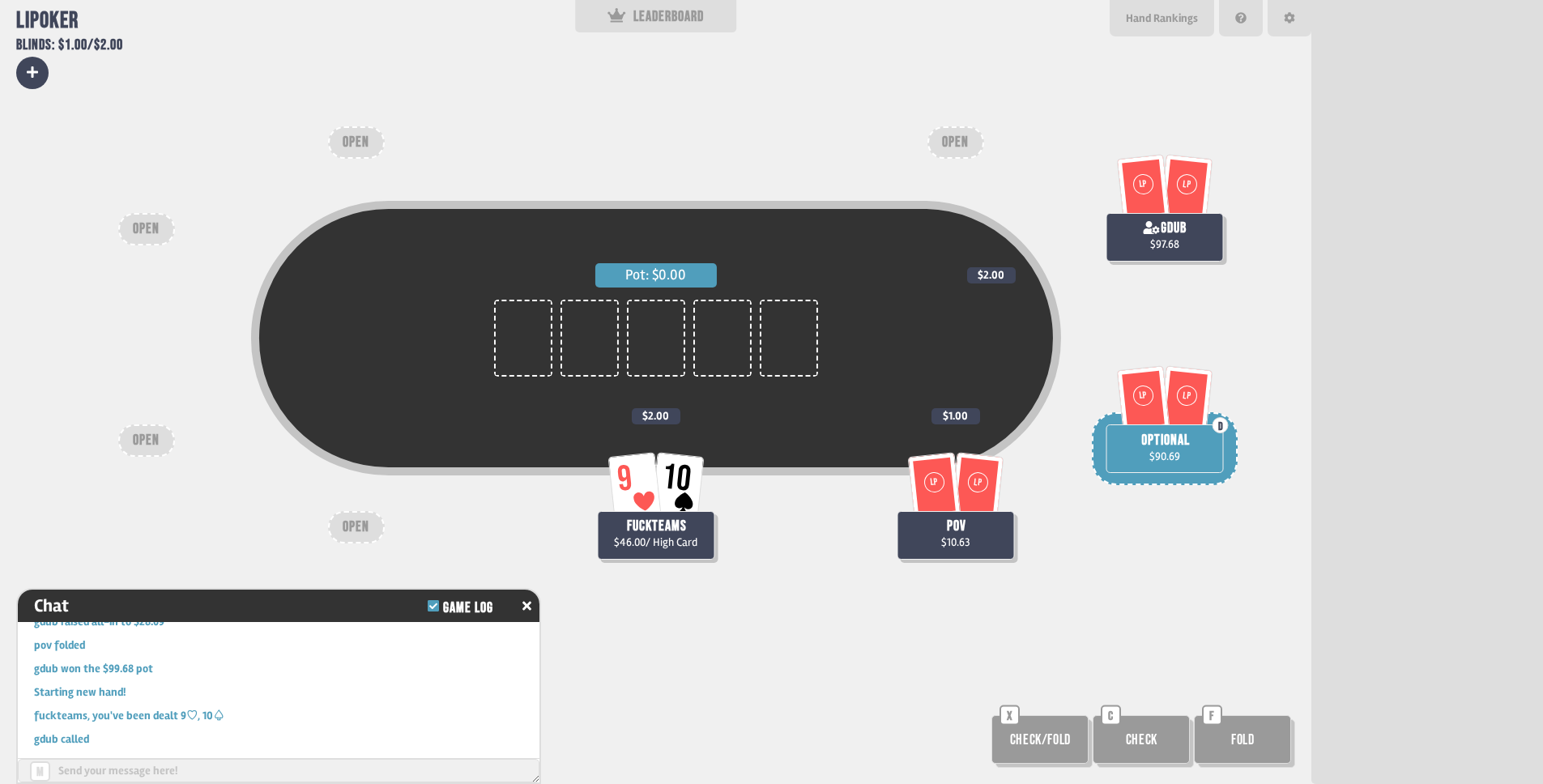 scroll, scrollTop: 807, scrollLeft: 0, axis: vertical 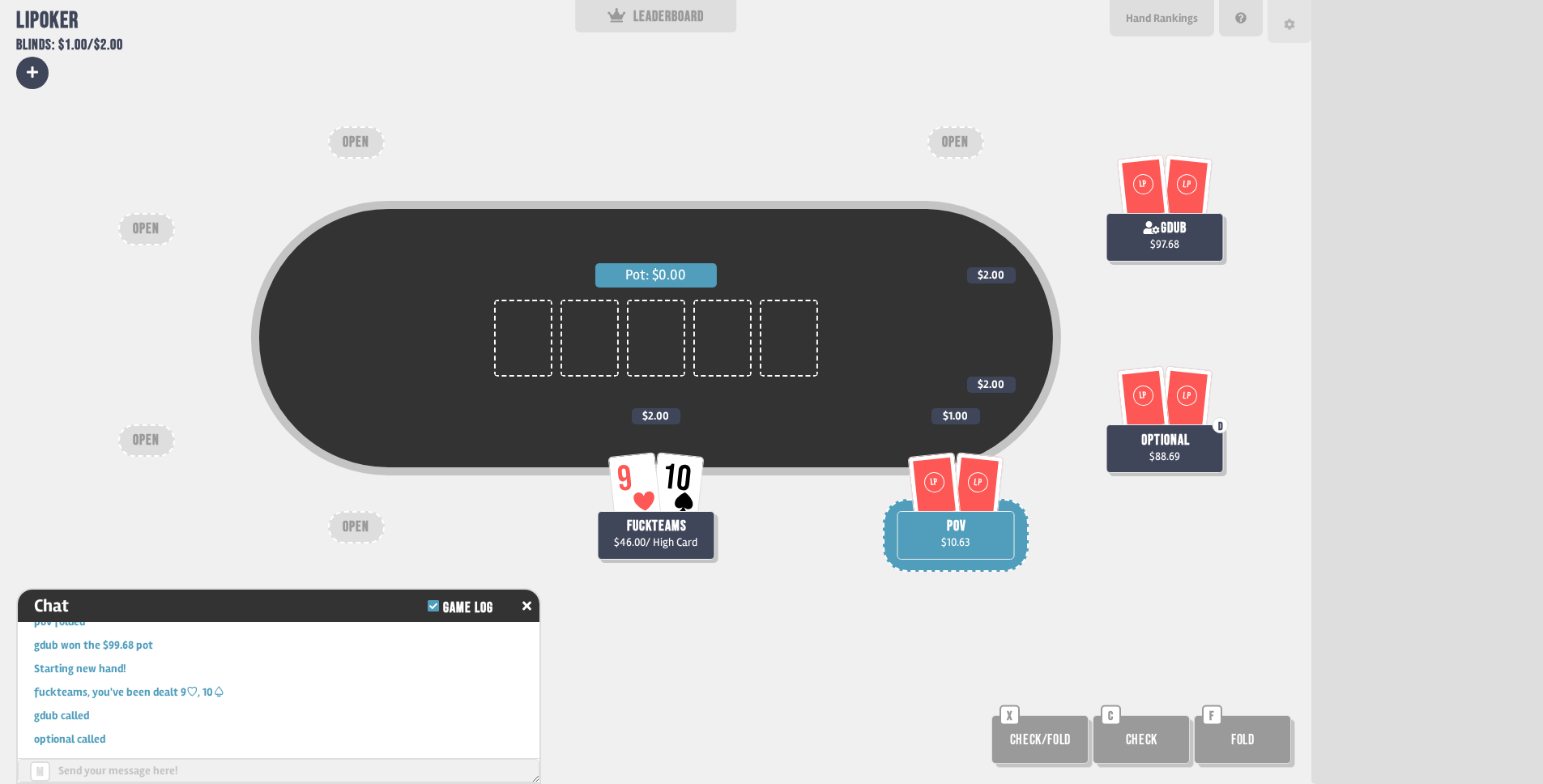 click 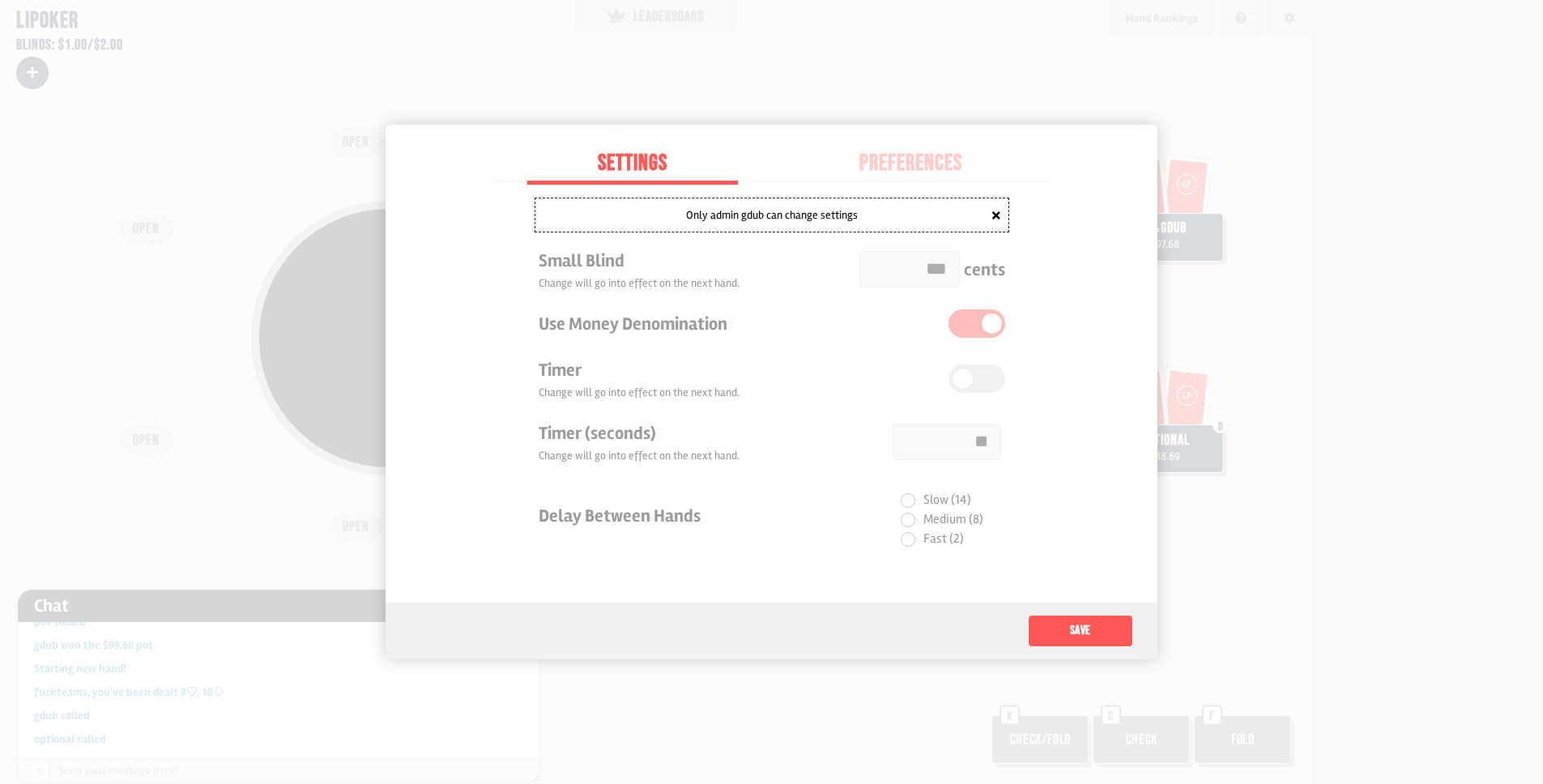 scroll, scrollTop: 831, scrollLeft: 0, axis: vertical 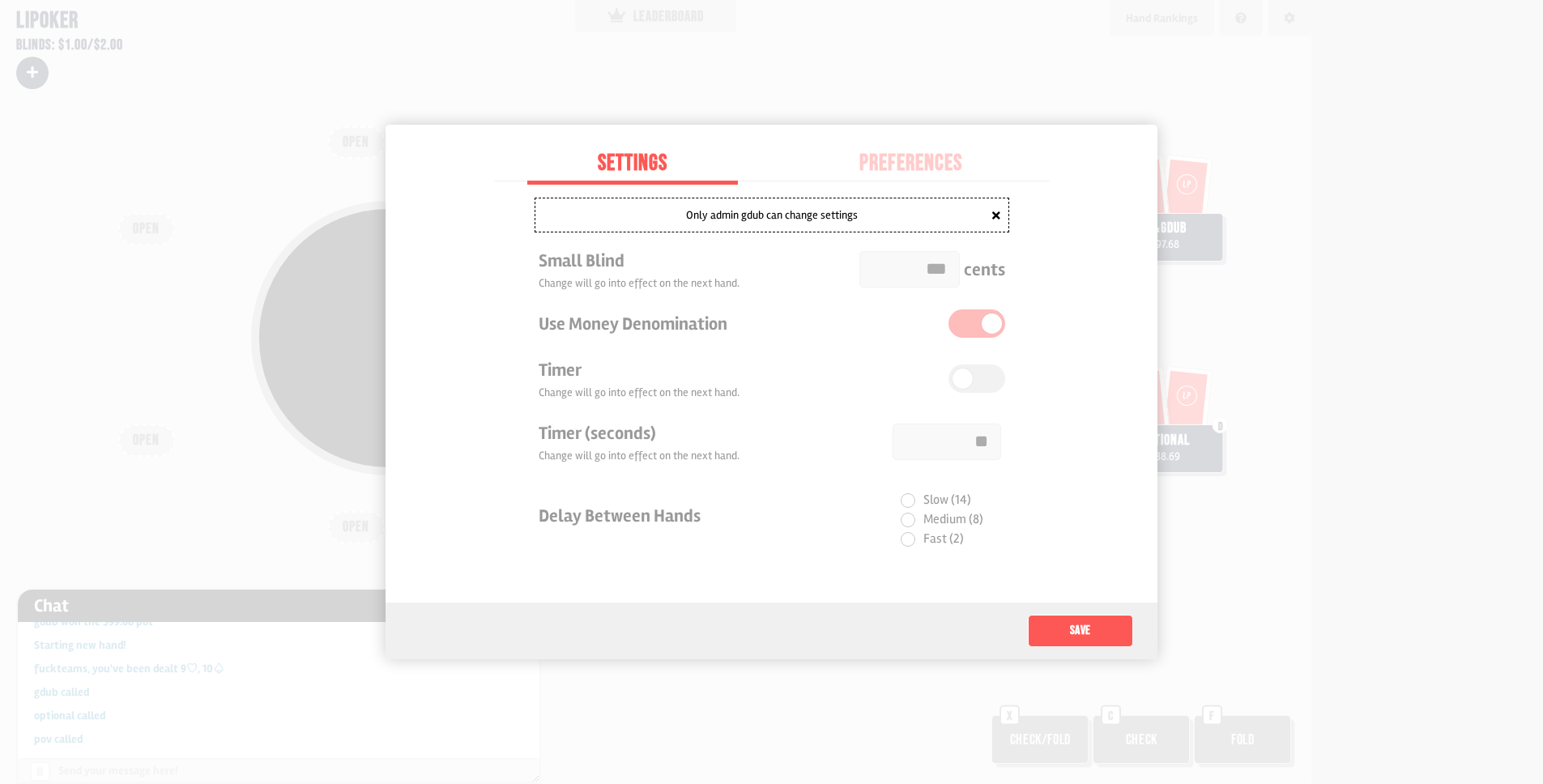 click on "Only admin gdub can change settings Small Blind Change will go into effect on the next hand. *** cents Use Money Denomination Timer Change will go into effect on the next hand. Timer (seconds) Change will go into effect on the next hand. ** Delay Between Hands Slow (14) Medium (8) Fast (2)" at bounding box center [772, 380] 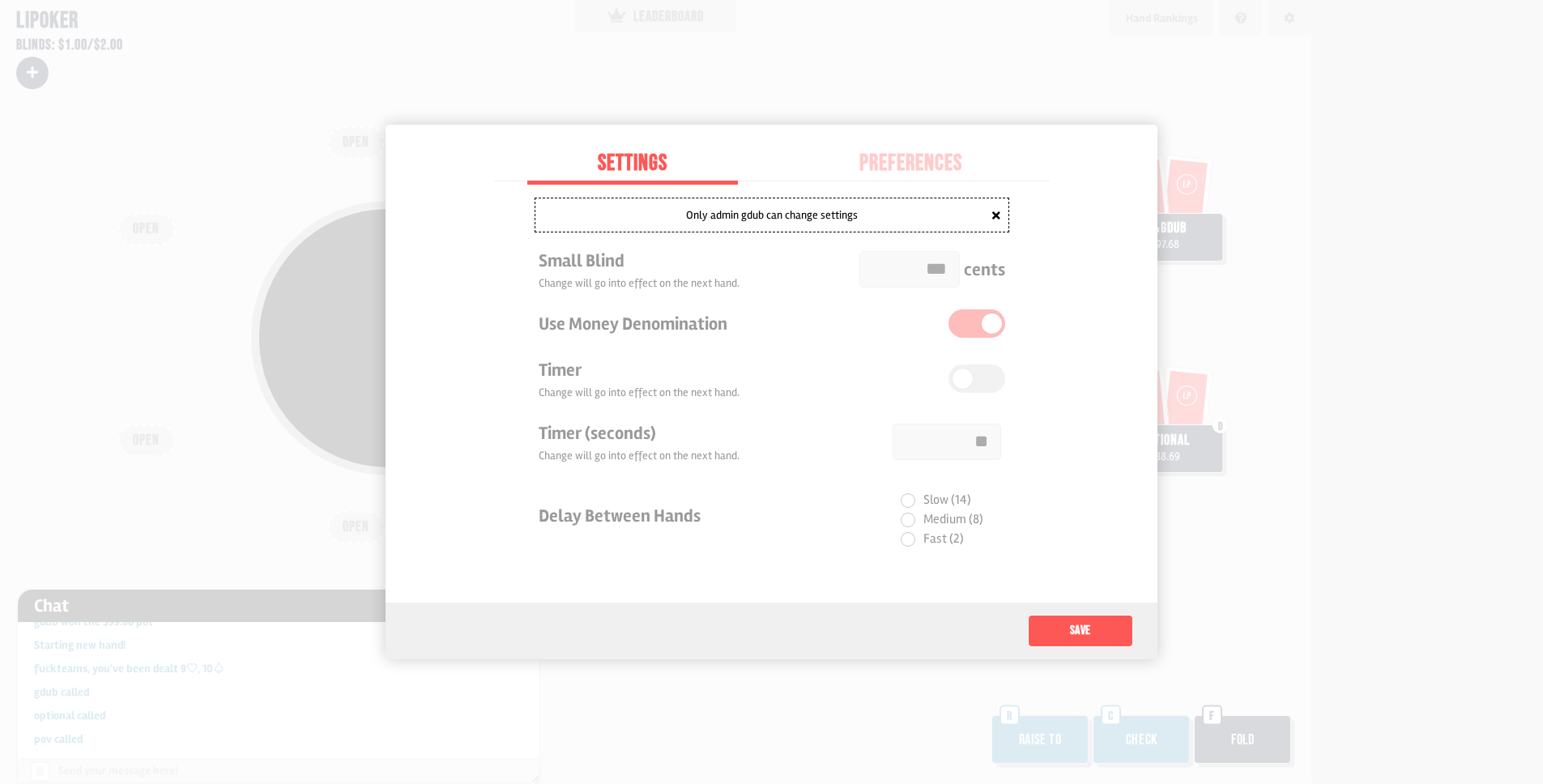 click on "Only admin gdub can change settings" at bounding box center (772, 215) 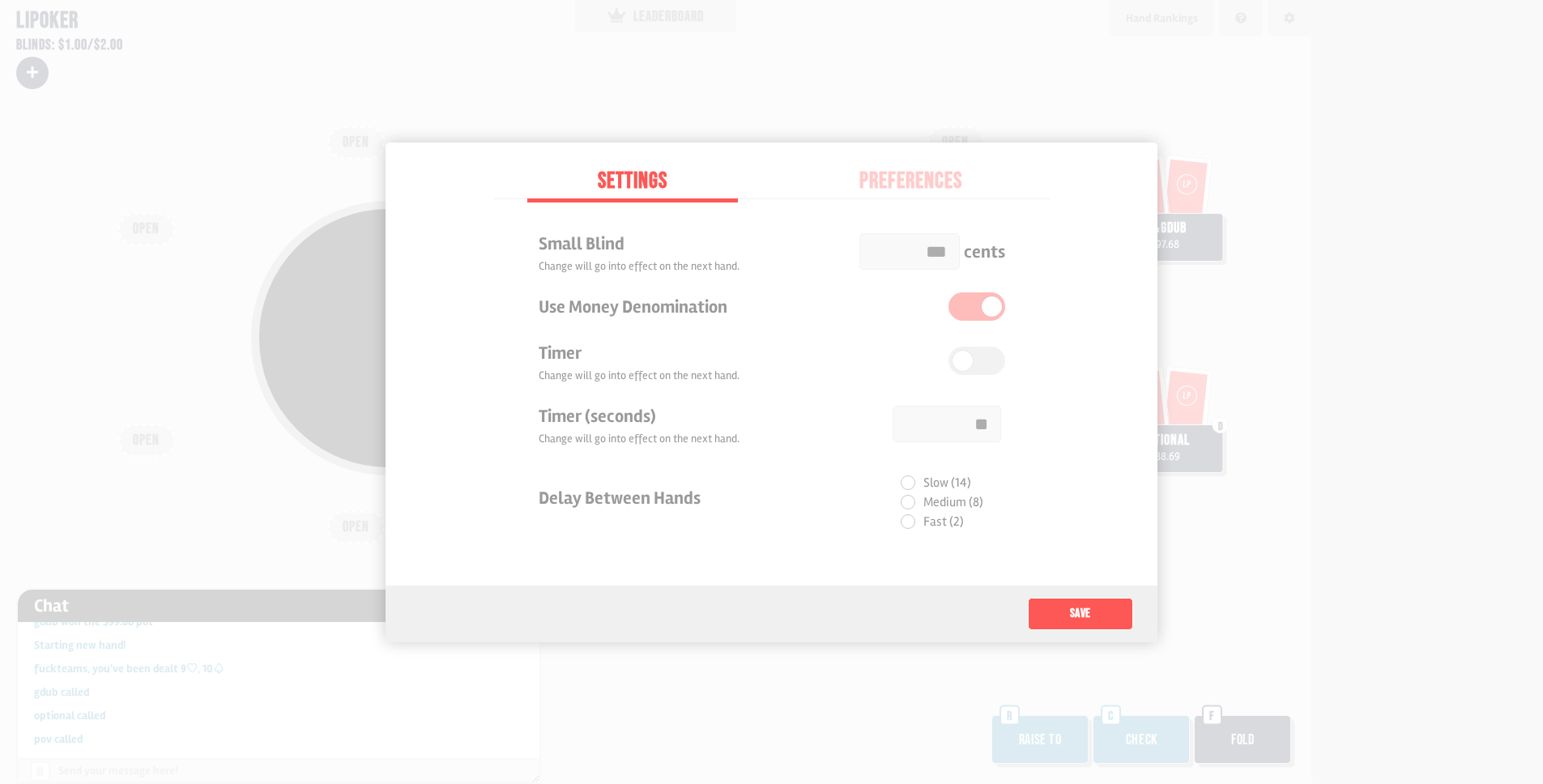 click on "Settings Preferences Small Blind Change will go into effect on the next hand. *** cents Use Money Denomination Timer Change will go into effect on the next hand. Timer (seconds) Change will go into effect on the next hand. ** Delay Between Hands Slow (14) Medium (8) Fast (2)" at bounding box center (772, 364) 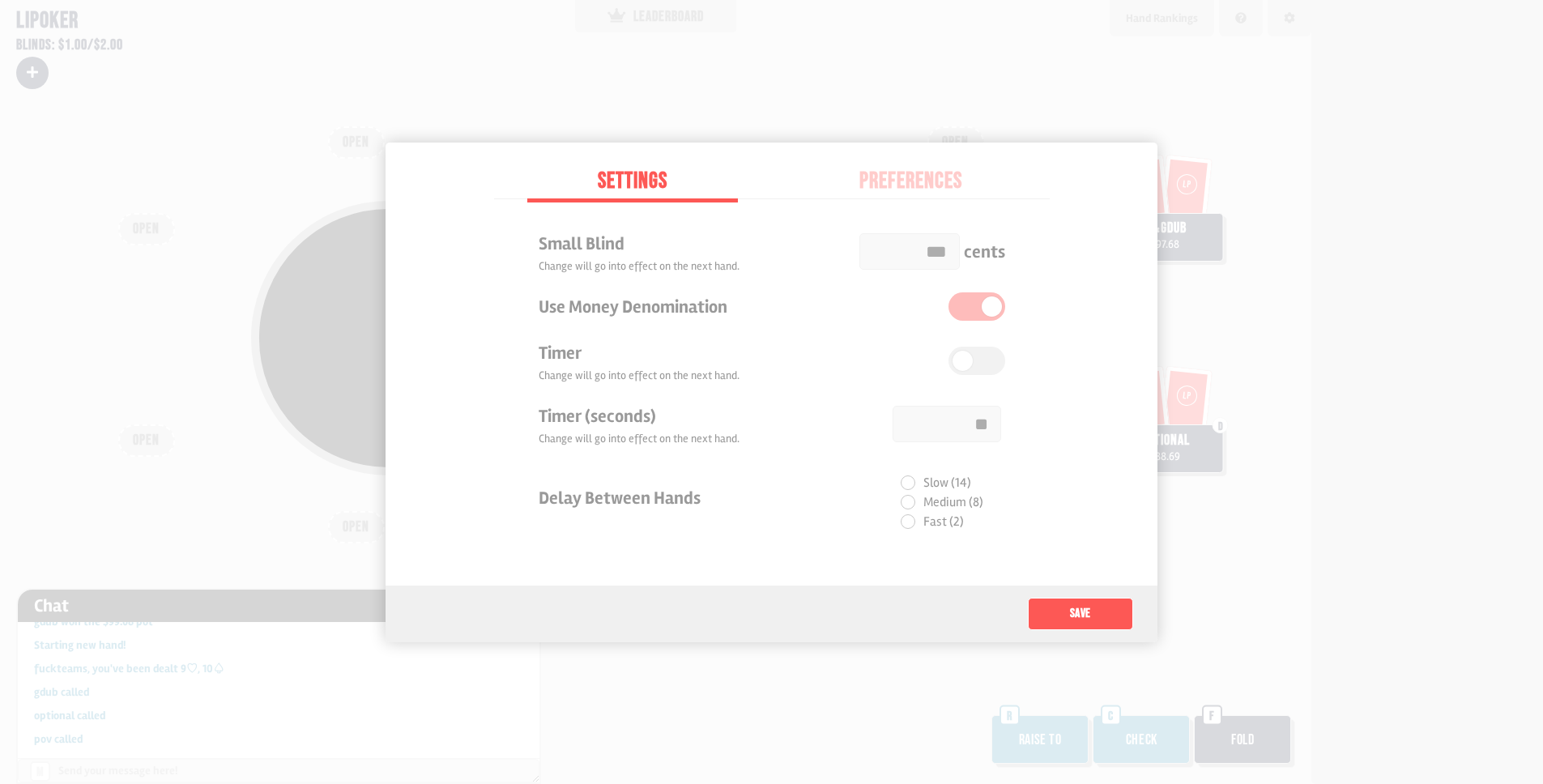 click on "Preferences" at bounding box center [910, 181] 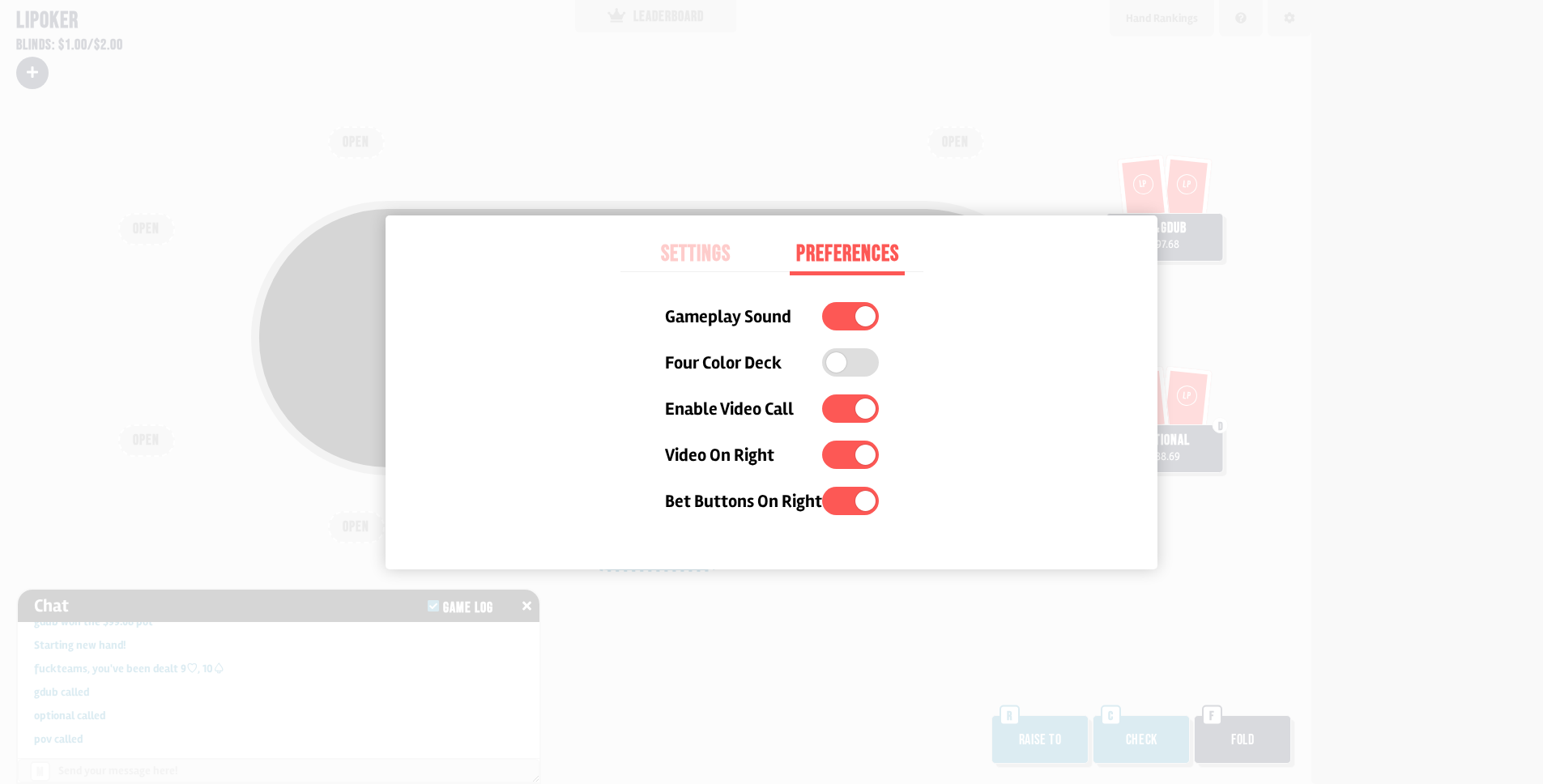 scroll, scrollTop: 854, scrollLeft: 0, axis: vertical 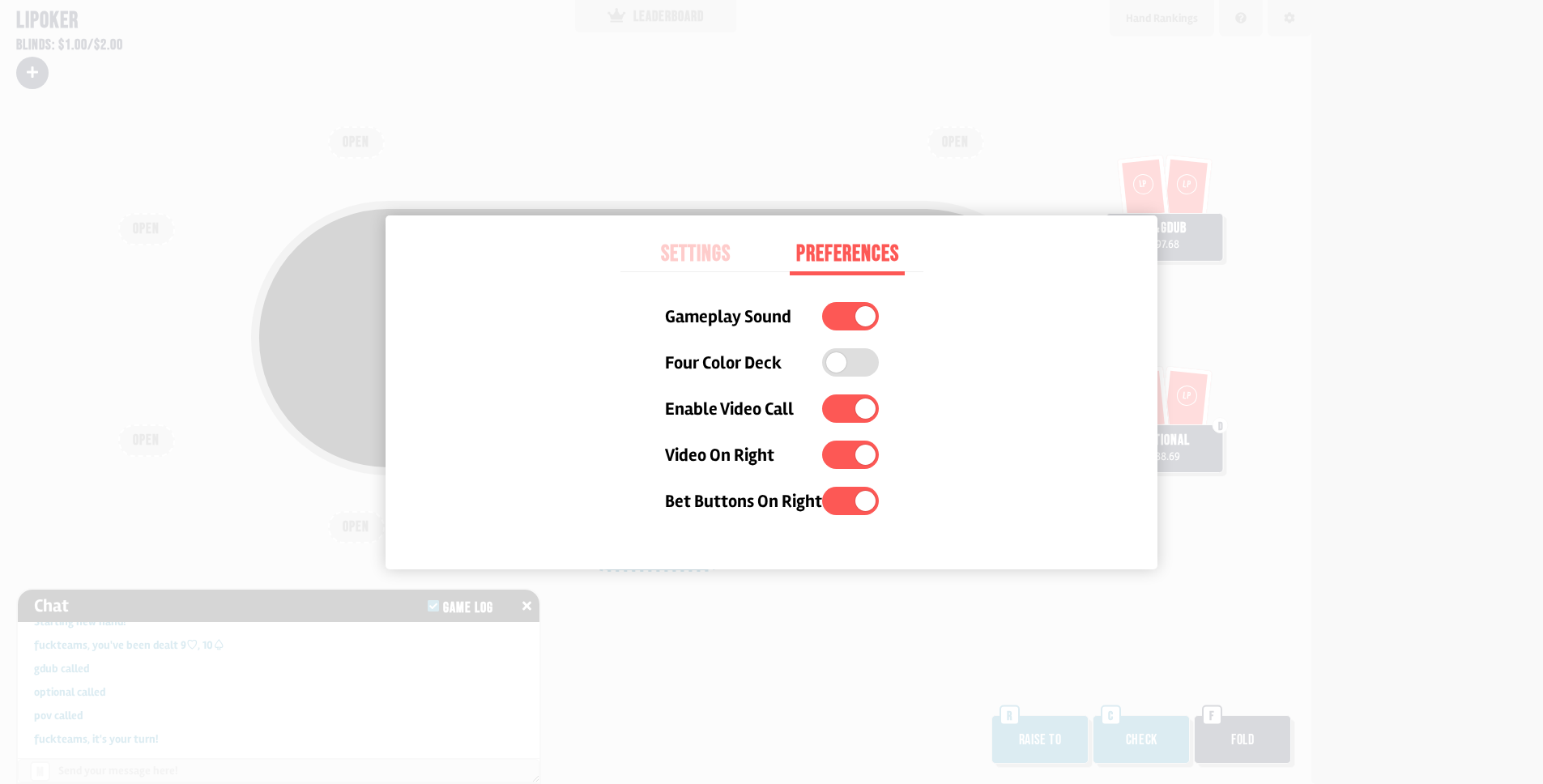 click at bounding box center (771, 392) 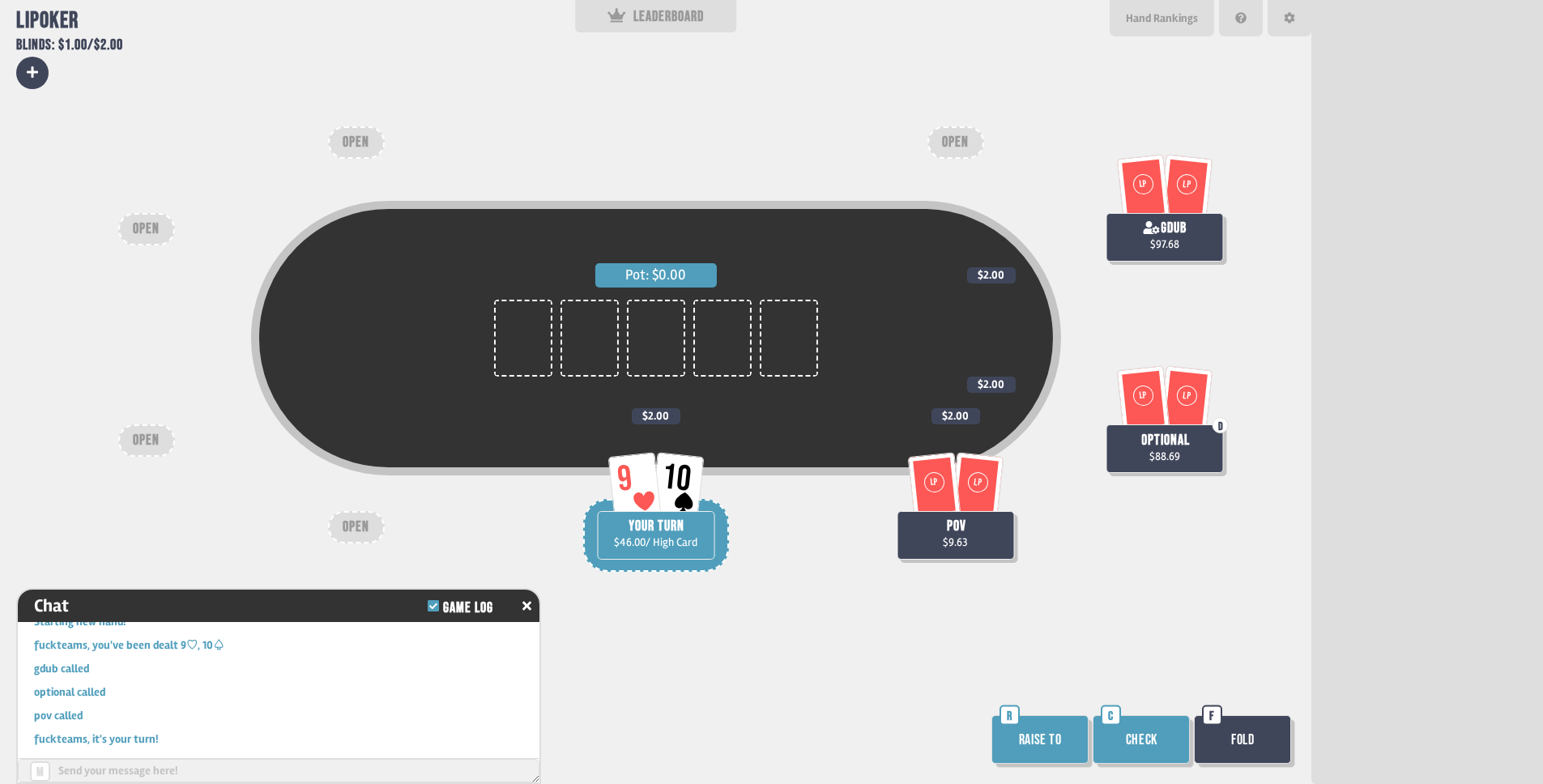 click on "Check" at bounding box center (1141, 739) 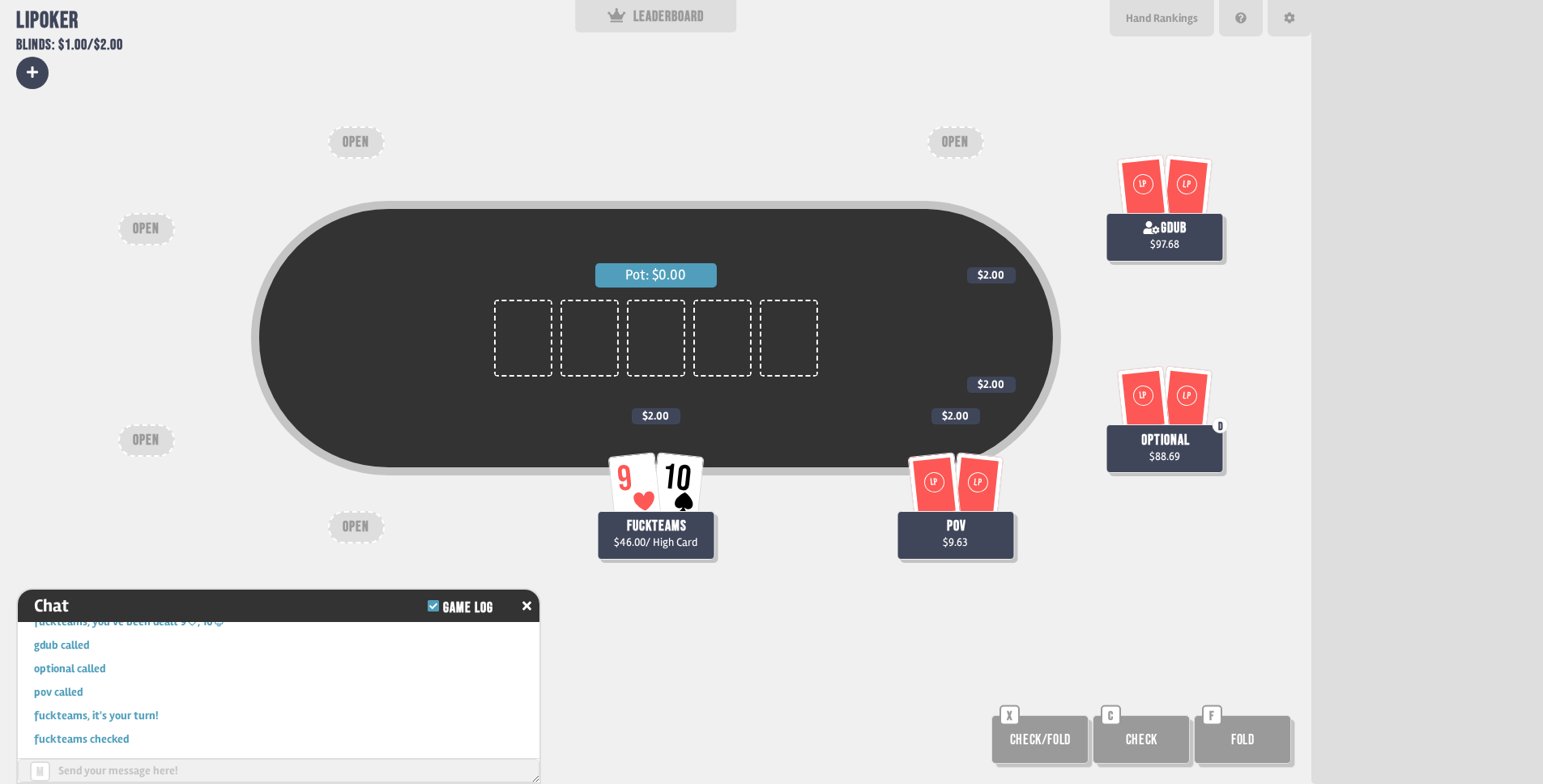 scroll, scrollTop: 901, scrollLeft: 0, axis: vertical 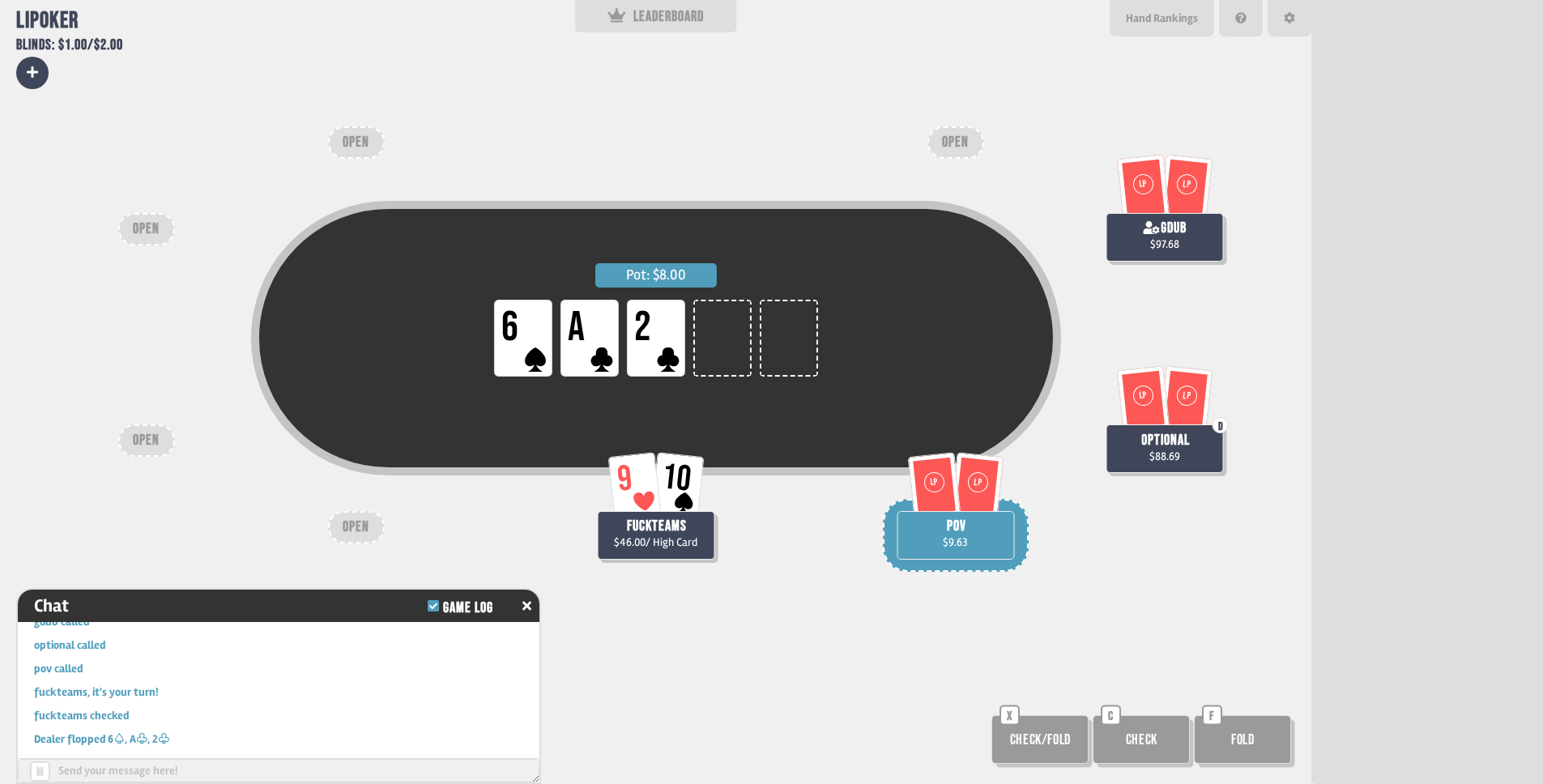 click on "Check" at bounding box center [1141, 739] 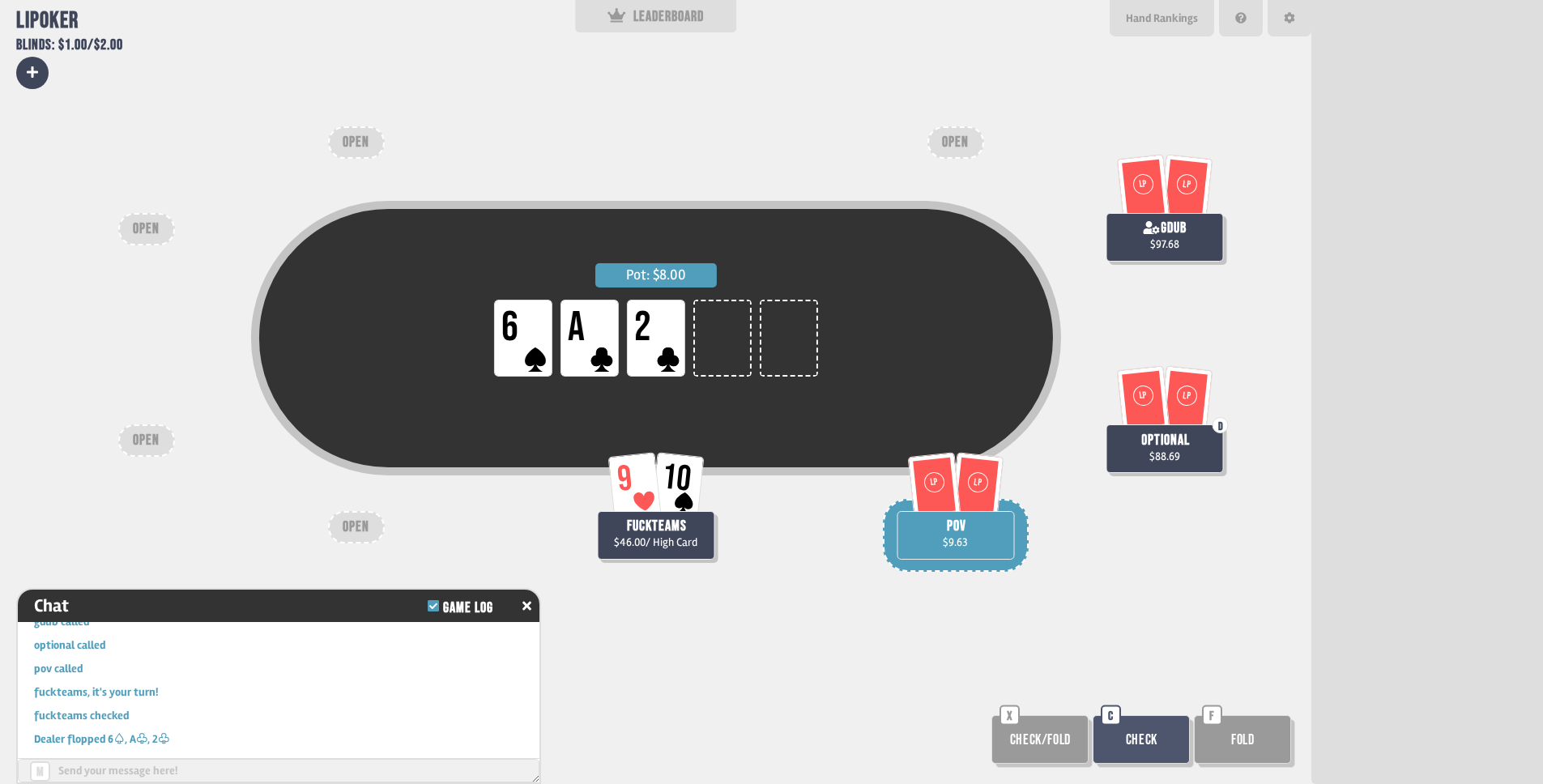 click on "Check" at bounding box center (1141, 739) 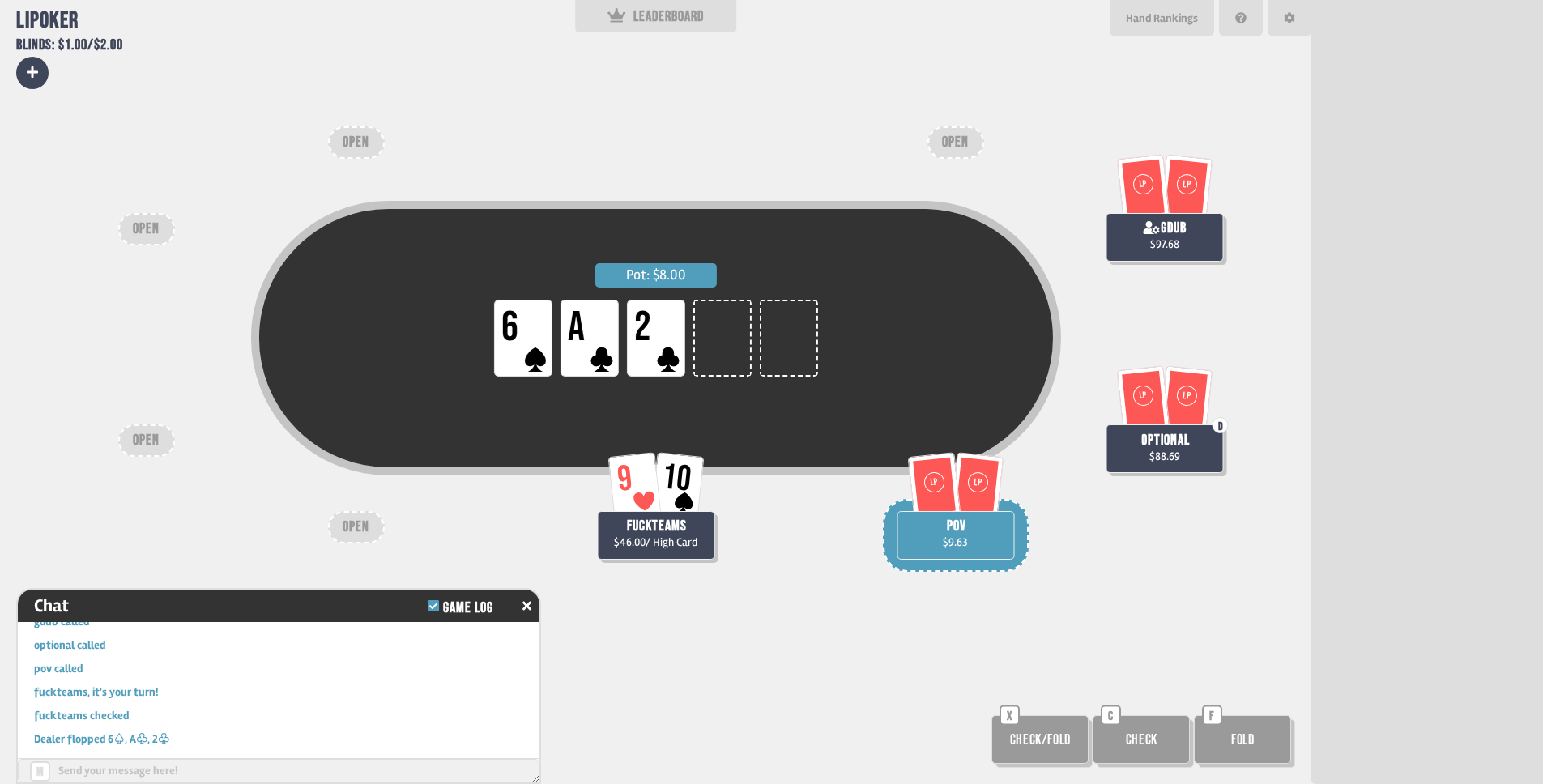 drag, startPoint x: 1200, startPoint y: 749, endPoint x: 1280, endPoint y: 771, distance: 82.96987 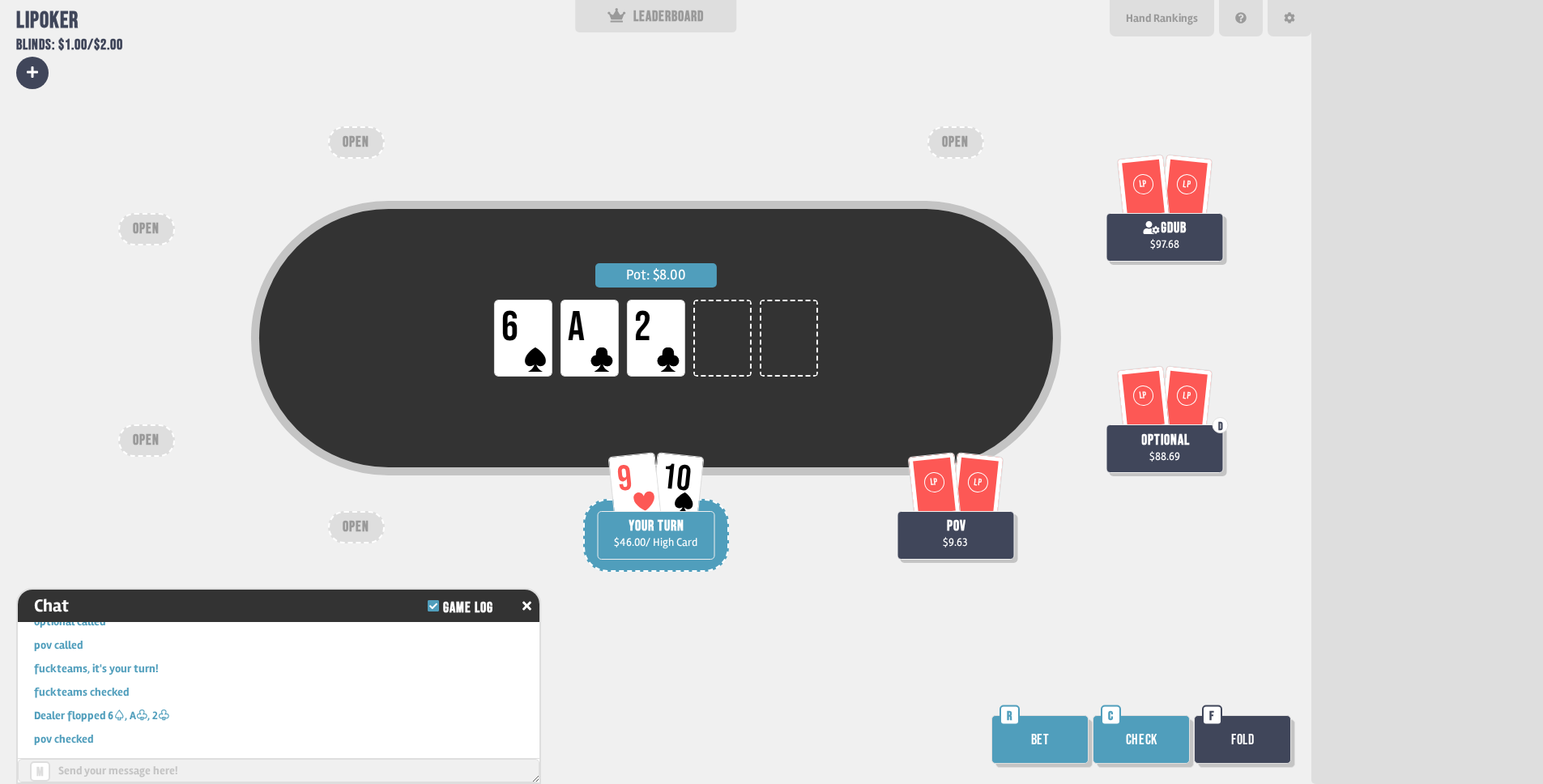 scroll, scrollTop: 948, scrollLeft: 0, axis: vertical 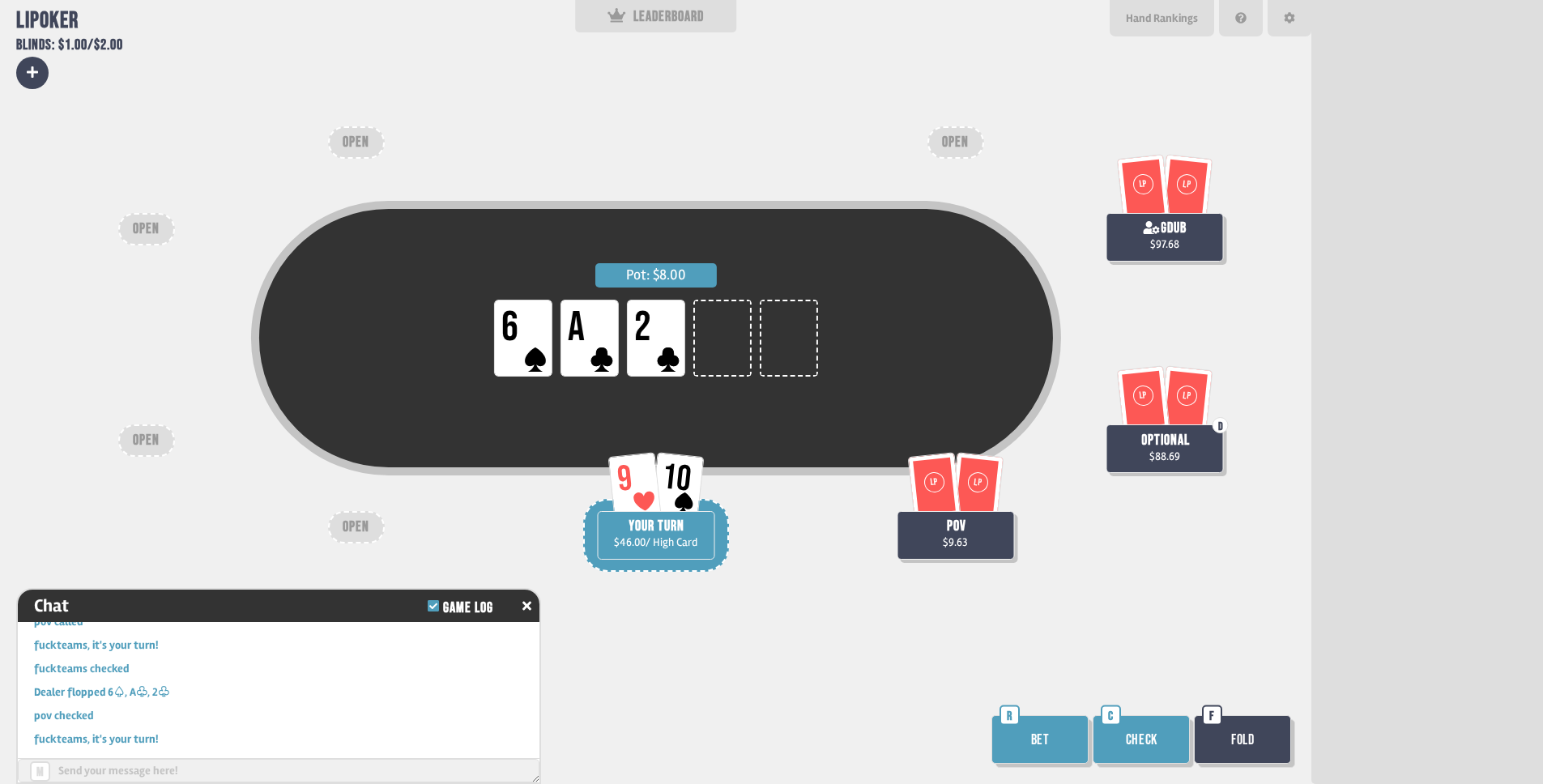 click on "Check" at bounding box center [1141, 739] 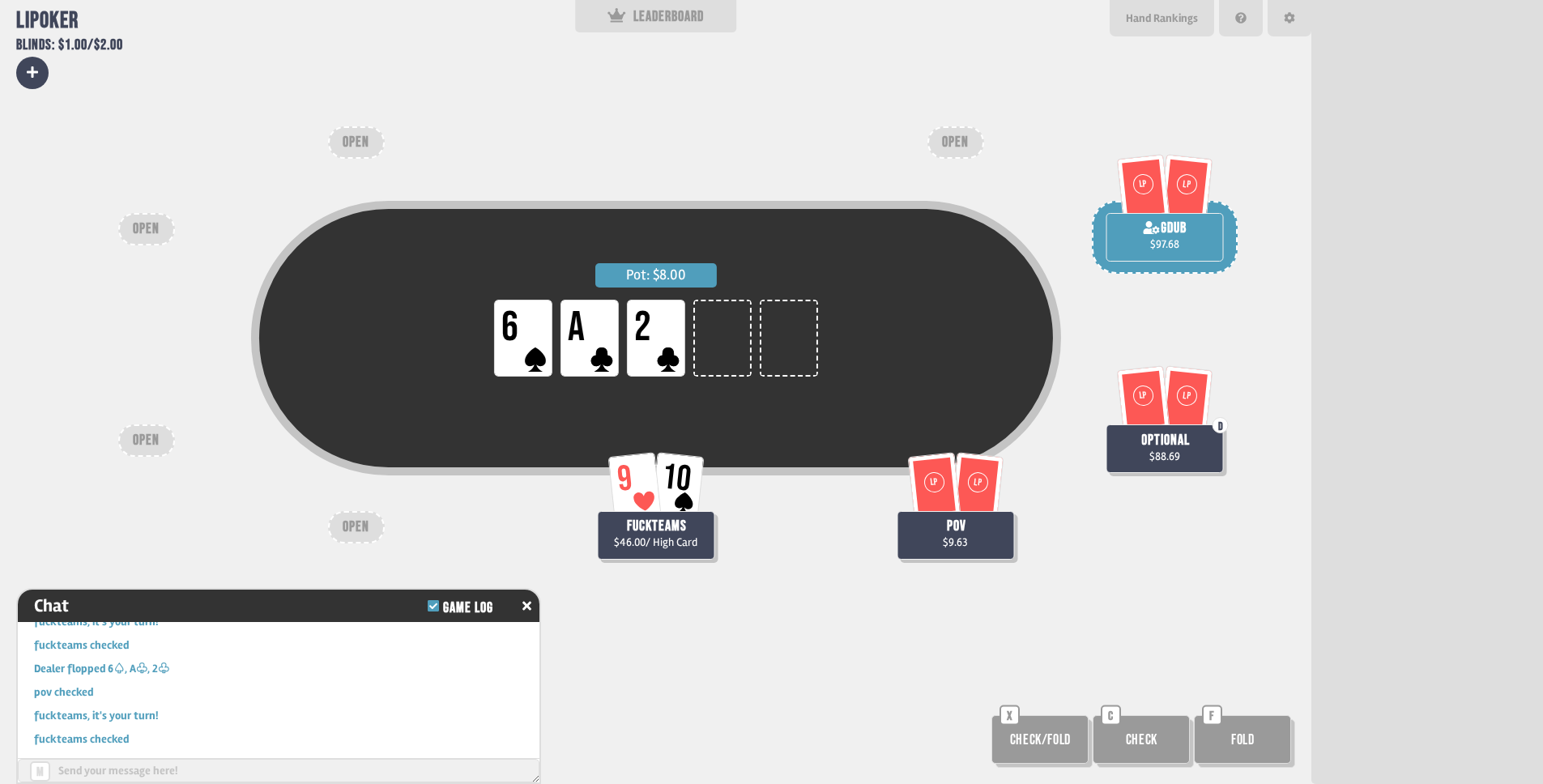 scroll, scrollTop: 995, scrollLeft: 0, axis: vertical 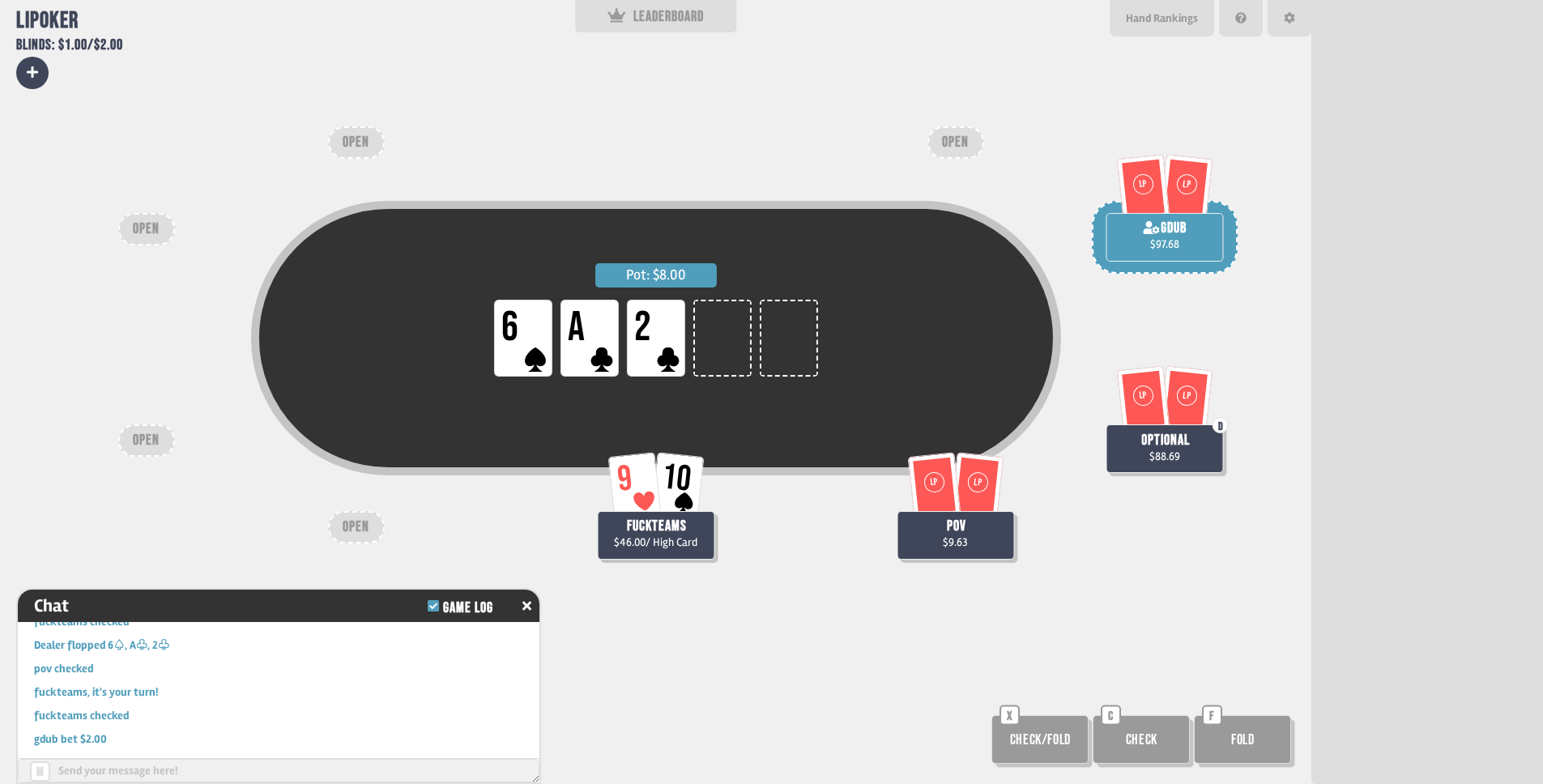 click on "Pot: $8.00   LP 6 LP A LP 2 9 10 fuckteams $46.00   / High Card LP LP pov $9.63  LP LP D optional $88.69  LP LP gdub $97.68  OPEN OPEN OPEN OPEN OPEN Check/Fold X Check C Fold F" at bounding box center [655, 392] 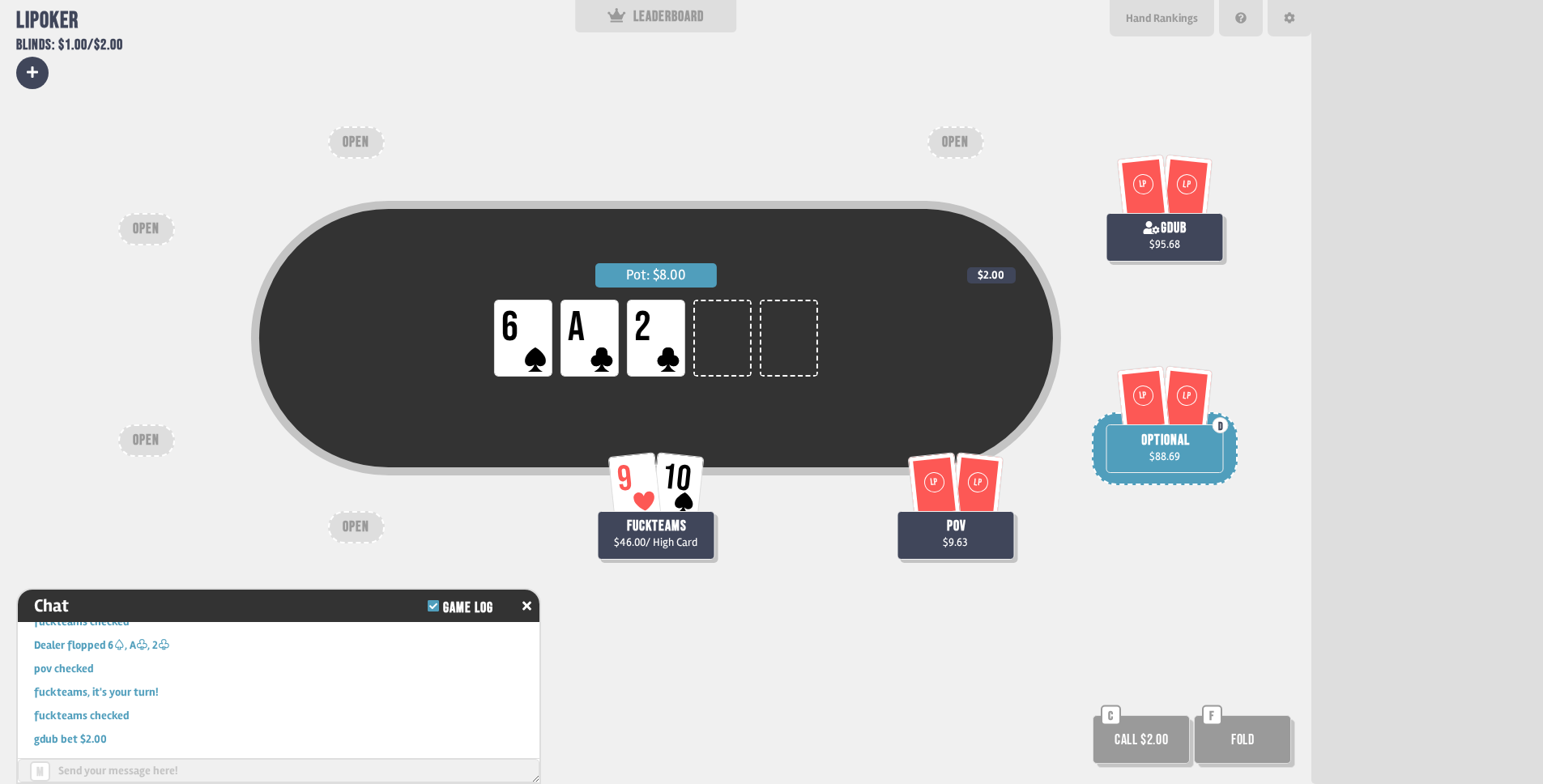 click on "Pot: $8.00   LP 6 LP A LP 2 9 10 fuckteams $46.00   / High Card LP LP pov $9.63  LP LP D optional $88.69  LP LP gdub $95.68  $2.00  OPEN OPEN OPEN OPEN OPEN Call $2.00 C Fold F" at bounding box center [655, 392] 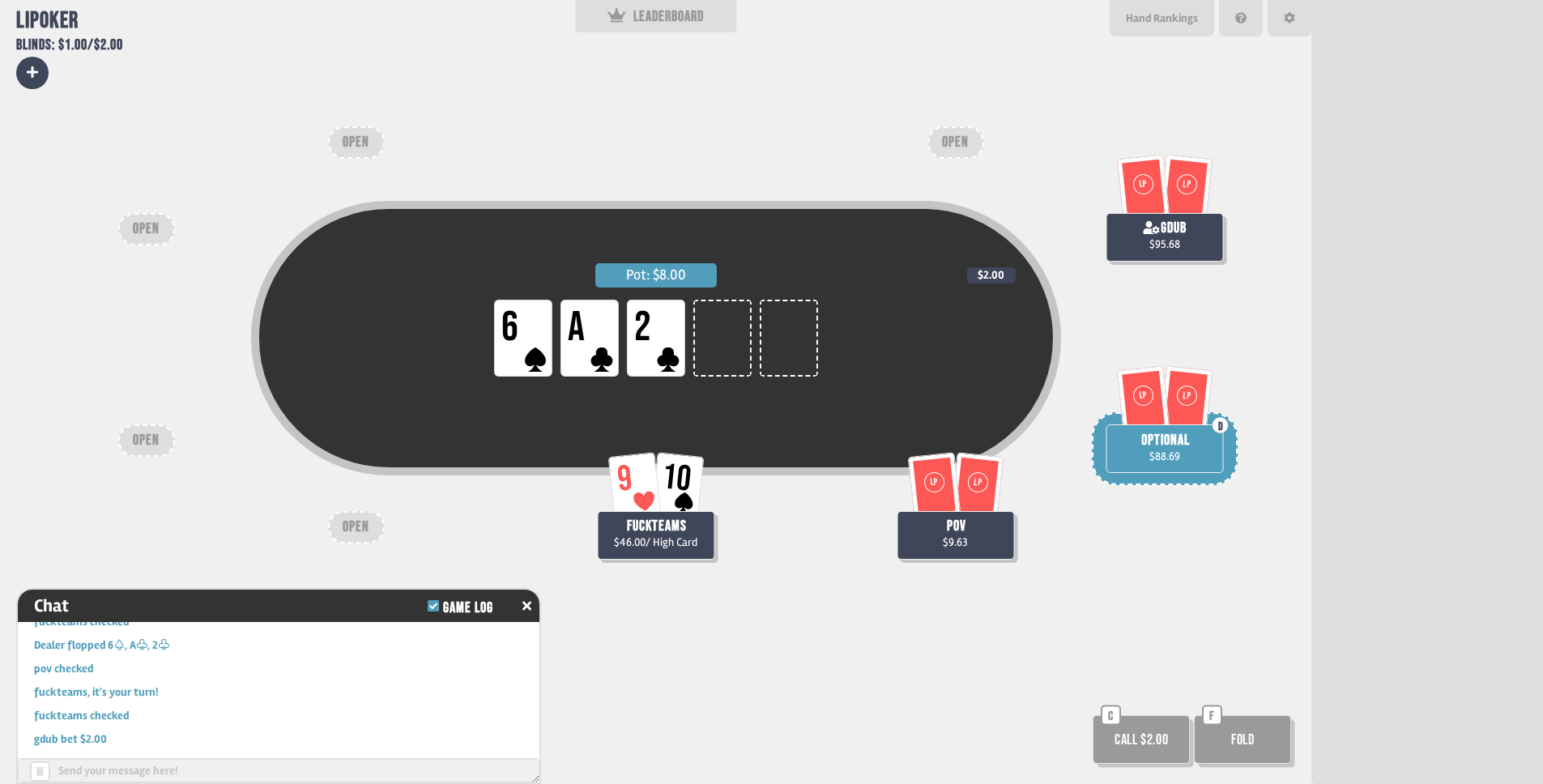 scroll, scrollTop: 1019, scrollLeft: 0, axis: vertical 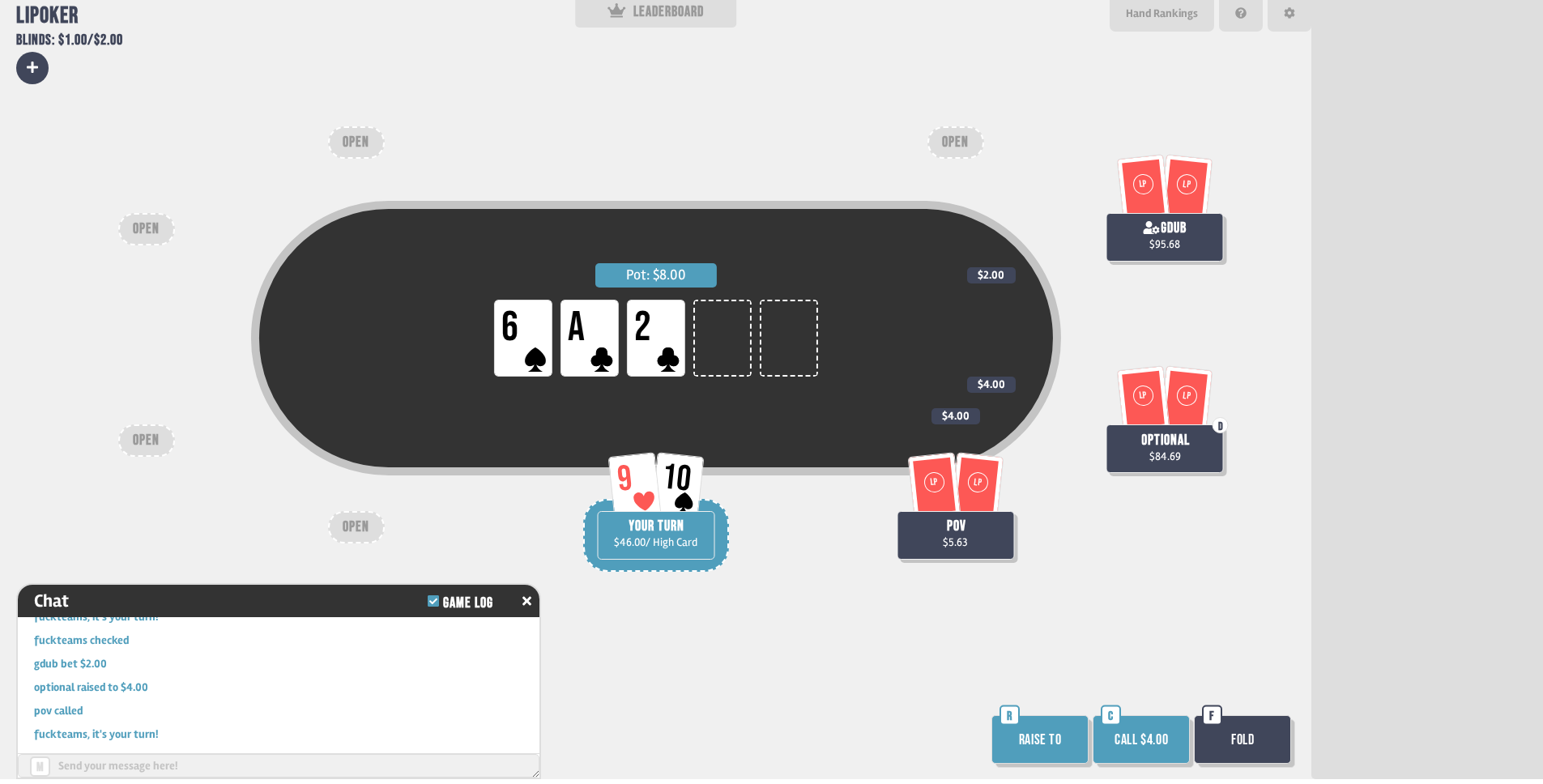 click on "Fold" at bounding box center [1242, 739] 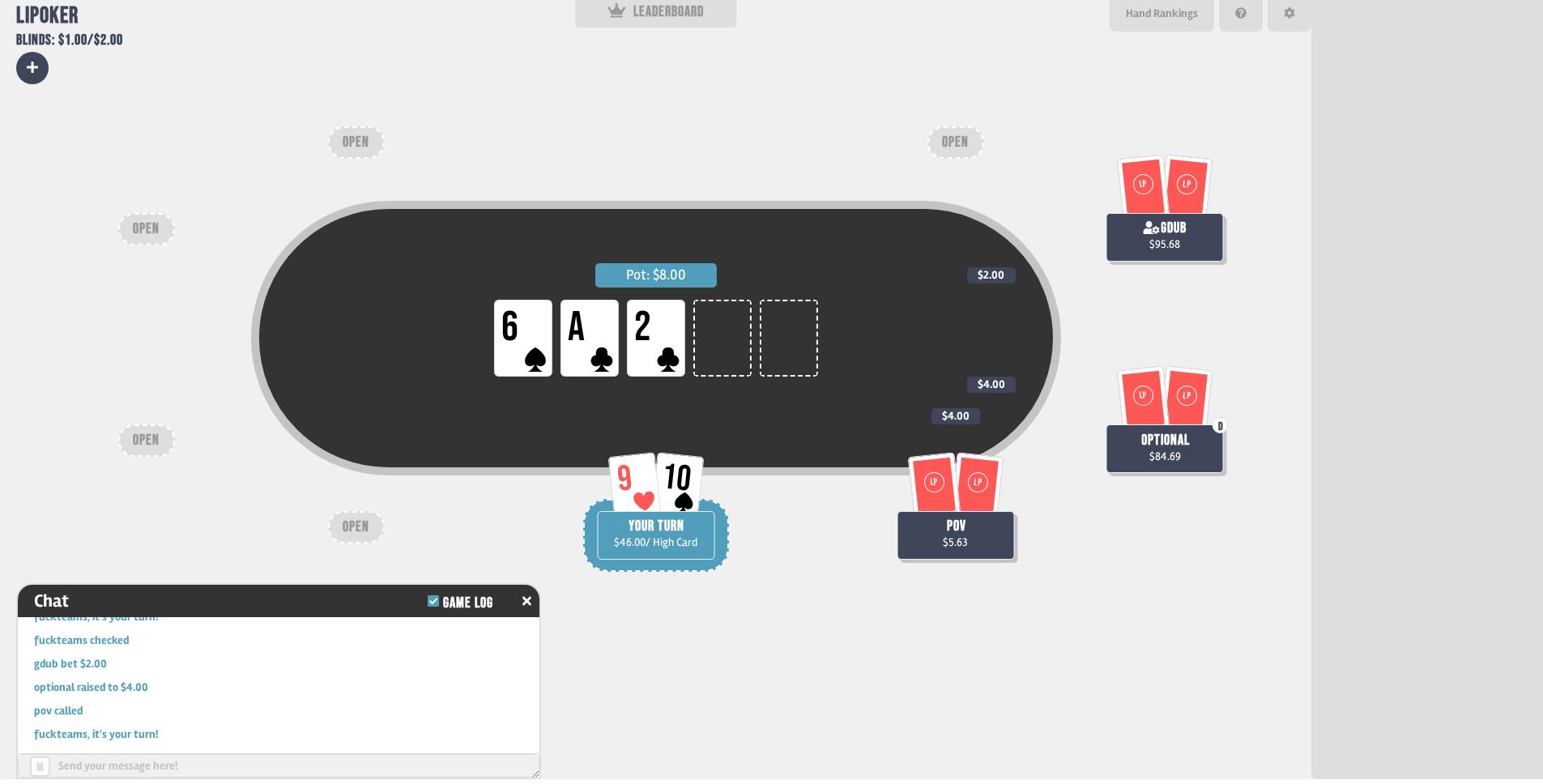 scroll, scrollTop: 1089, scrollLeft: 0, axis: vertical 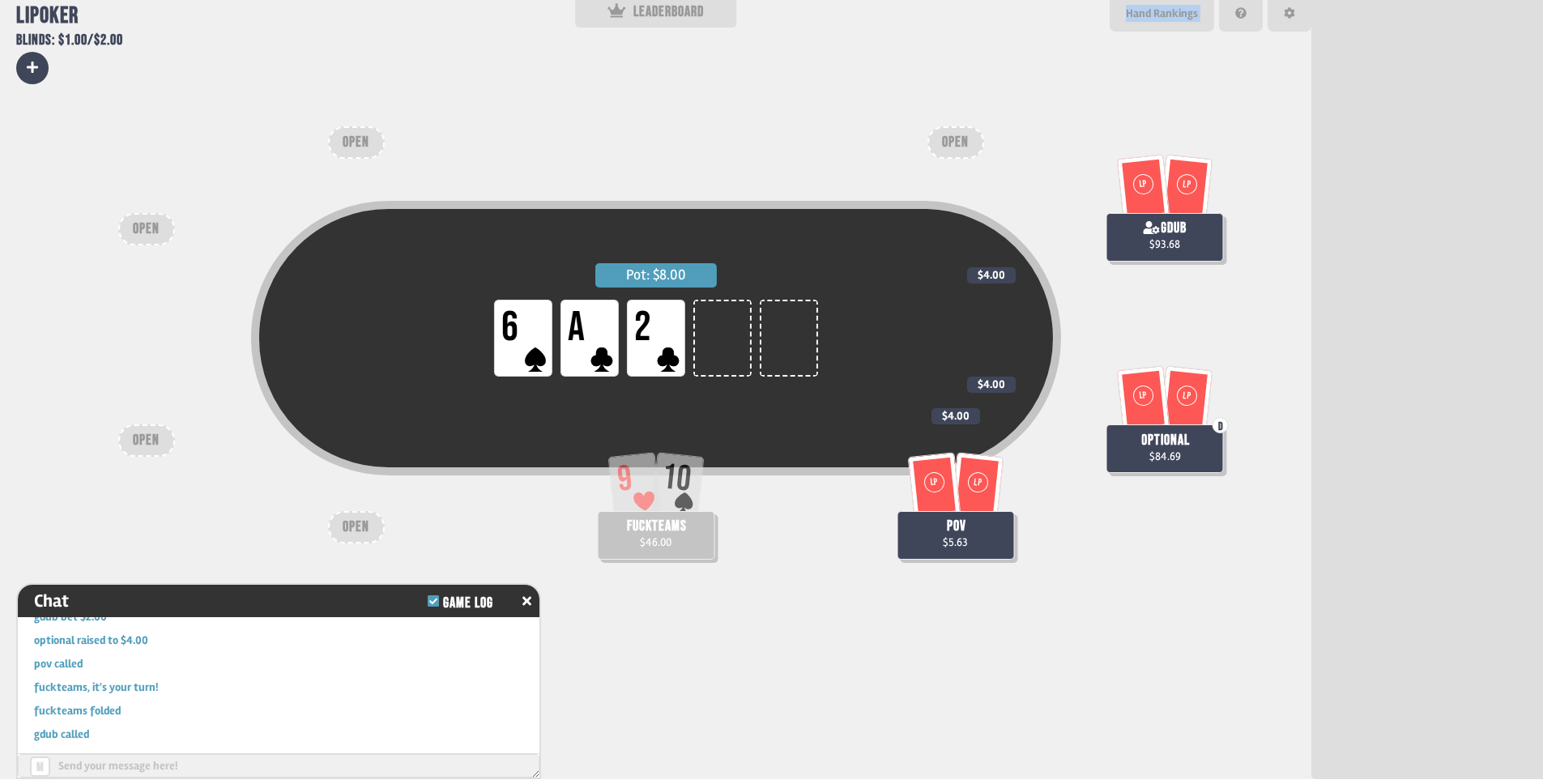 drag, startPoint x: 476, startPoint y: 962, endPoint x: 616, endPoint y: 1117, distance: 208.86599 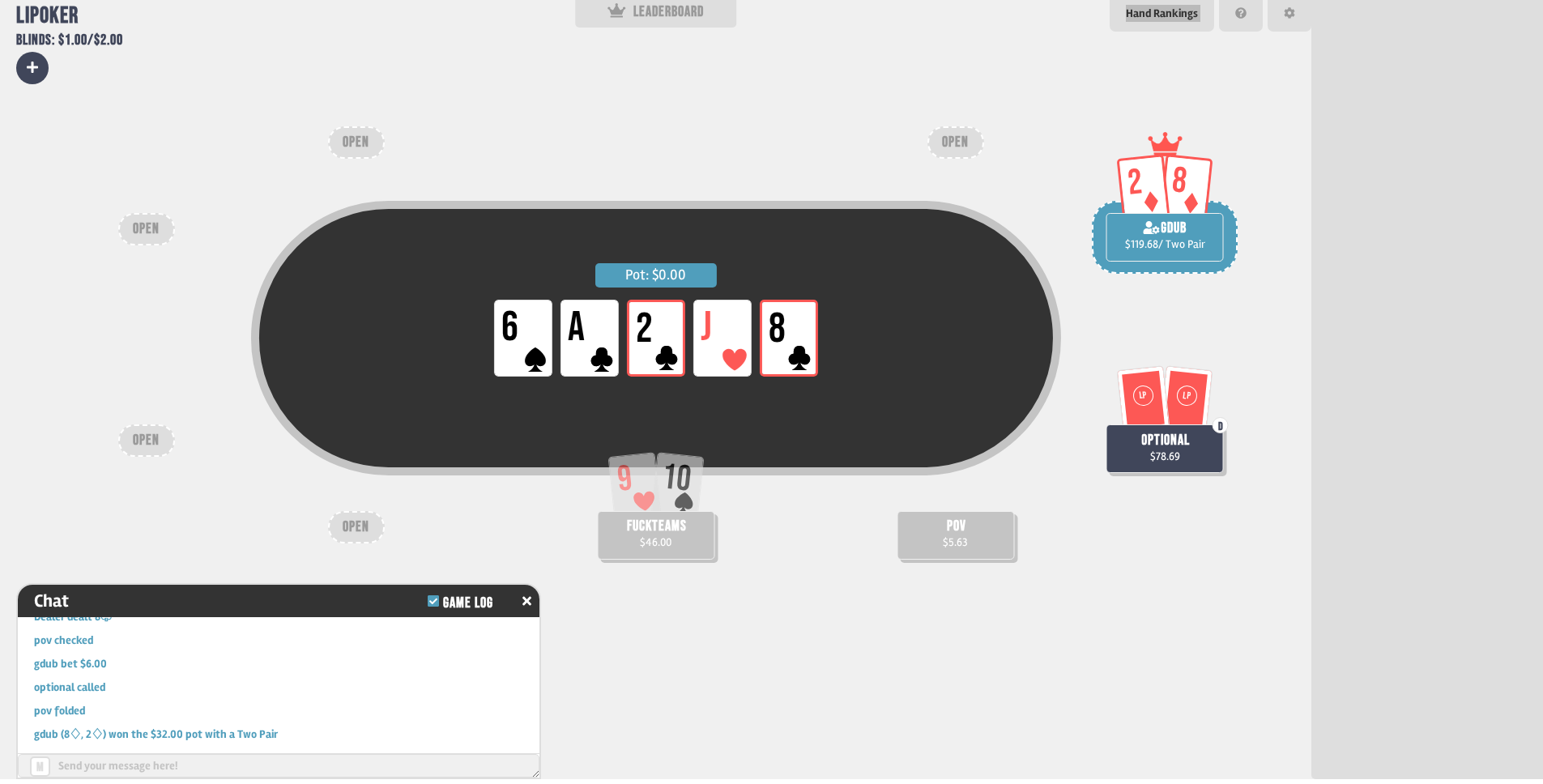 scroll, scrollTop: 1395, scrollLeft: 0, axis: vertical 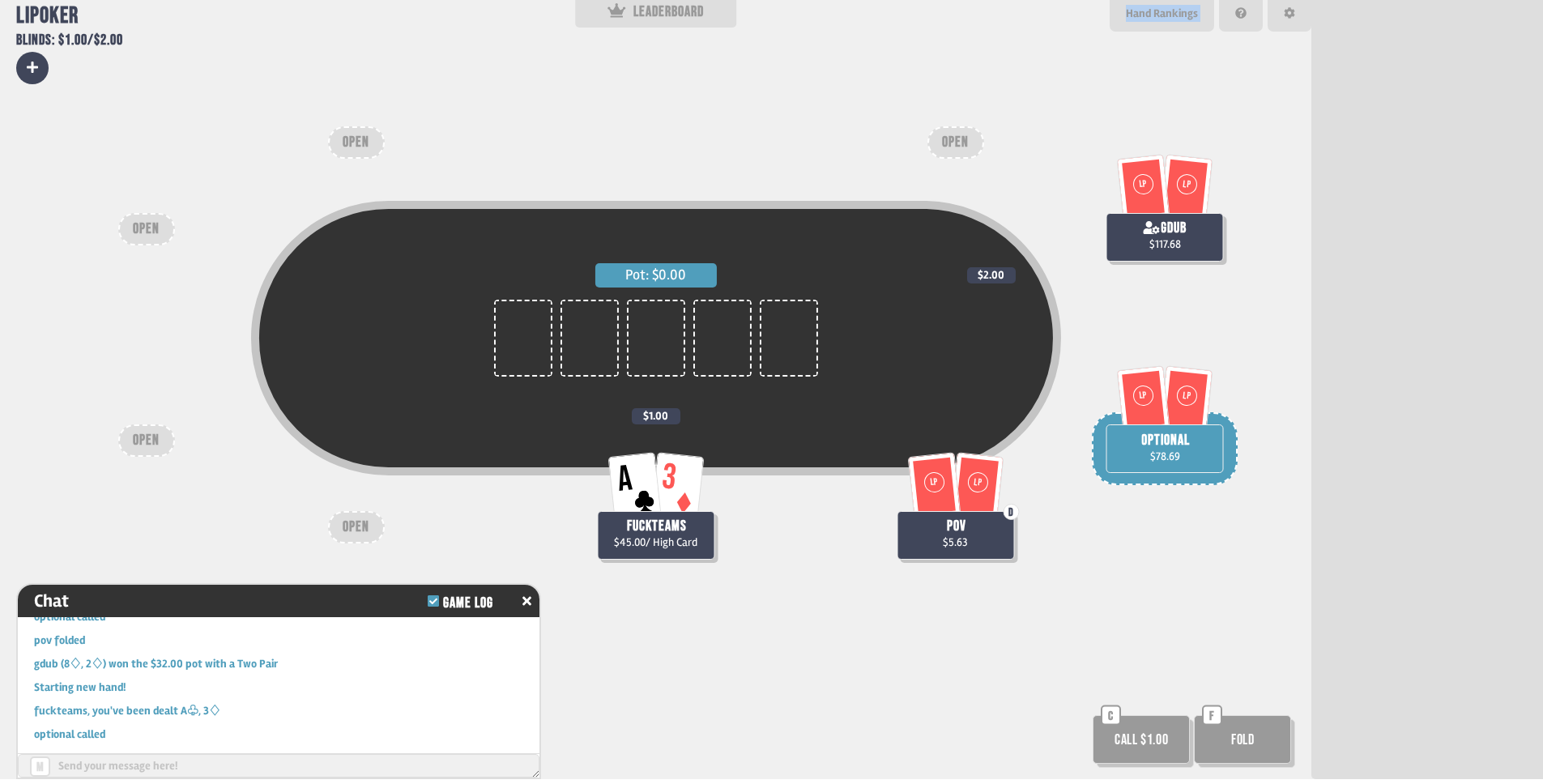 click on "Call $1.00" at bounding box center (1141, 739) 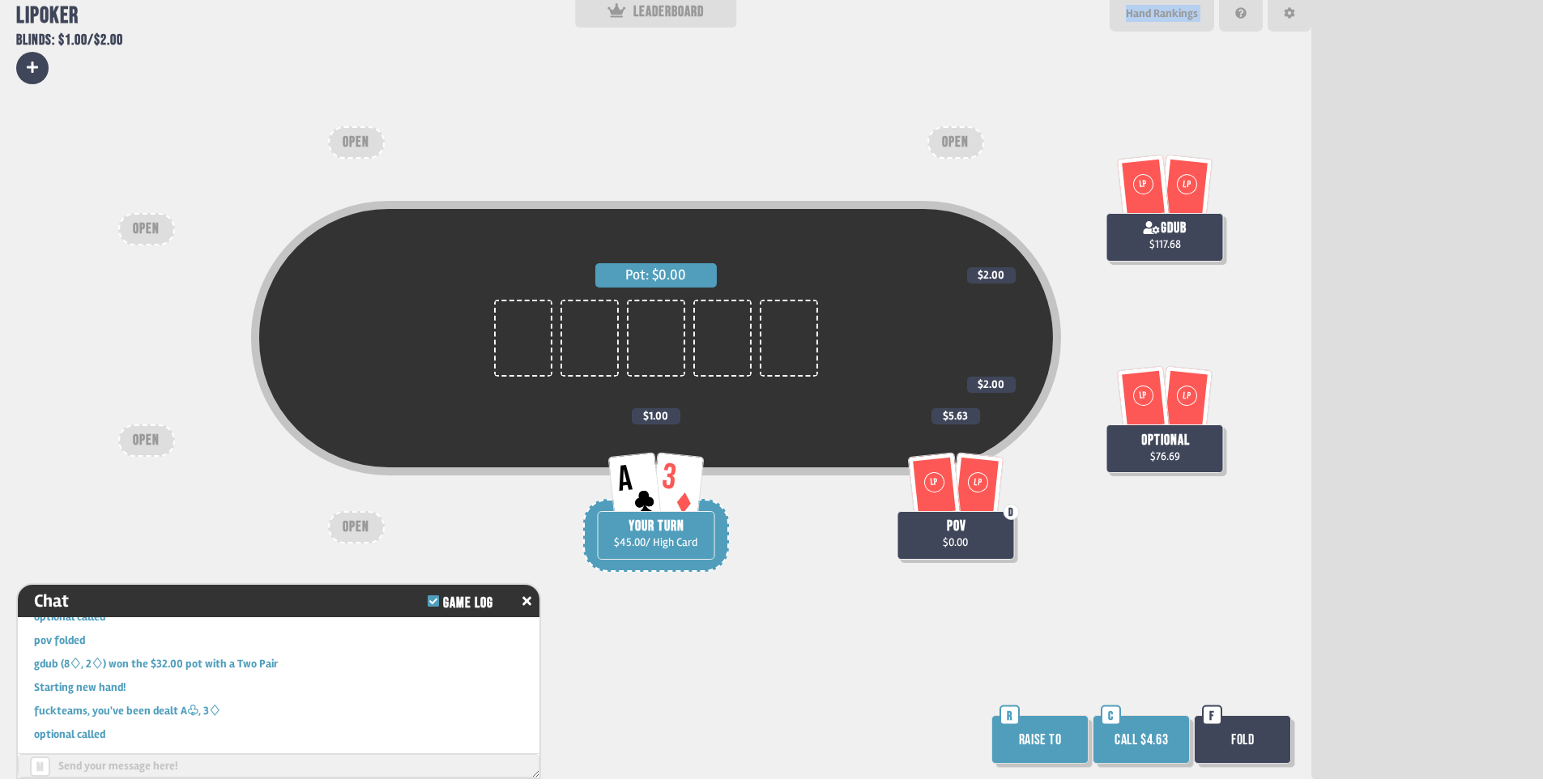 scroll, scrollTop: 1465, scrollLeft: 0, axis: vertical 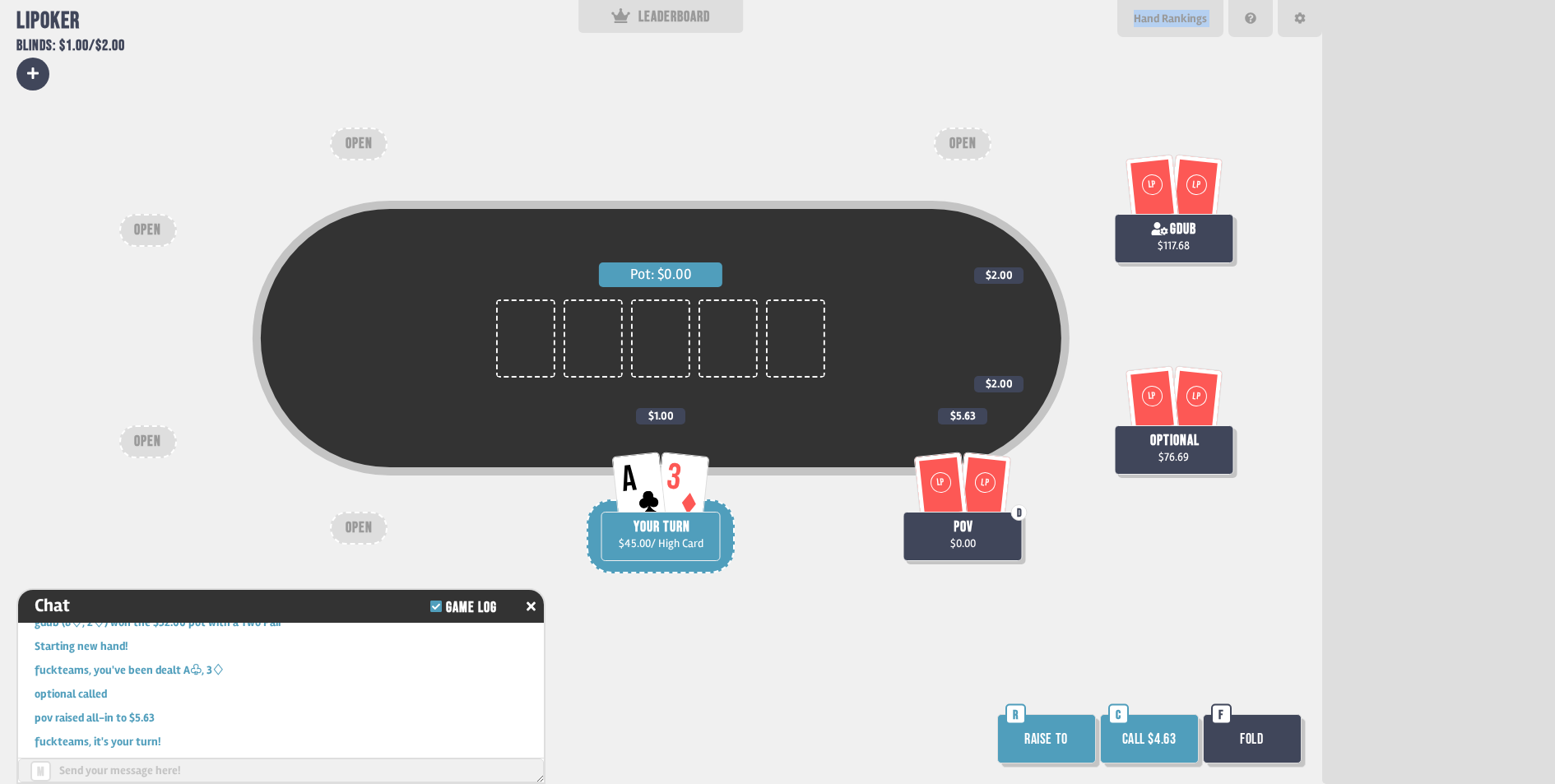 click on "Call $4.63" at bounding box center [1149, 739] 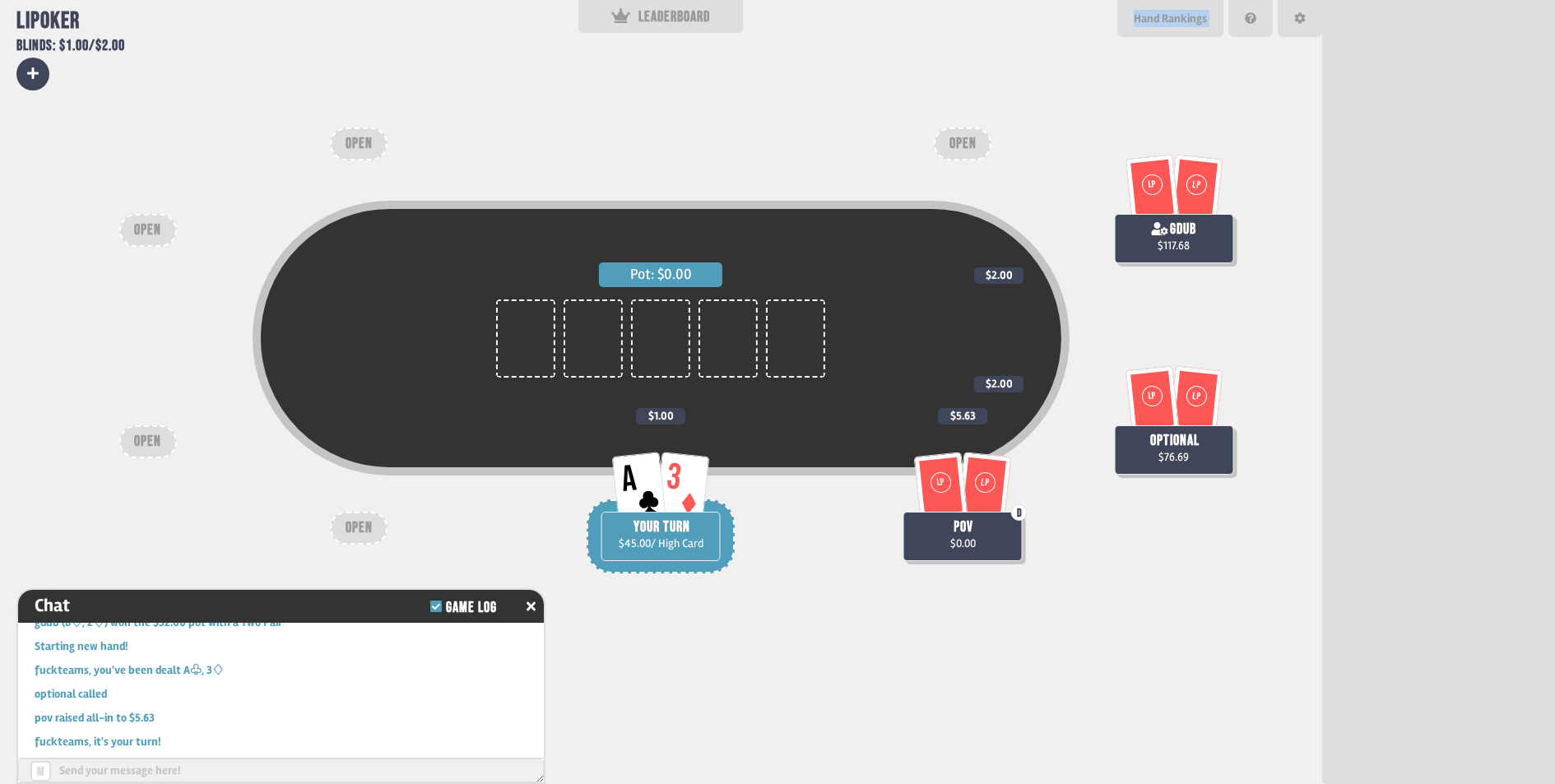 scroll, scrollTop: 1515, scrollLeft: 0, axis: vertical 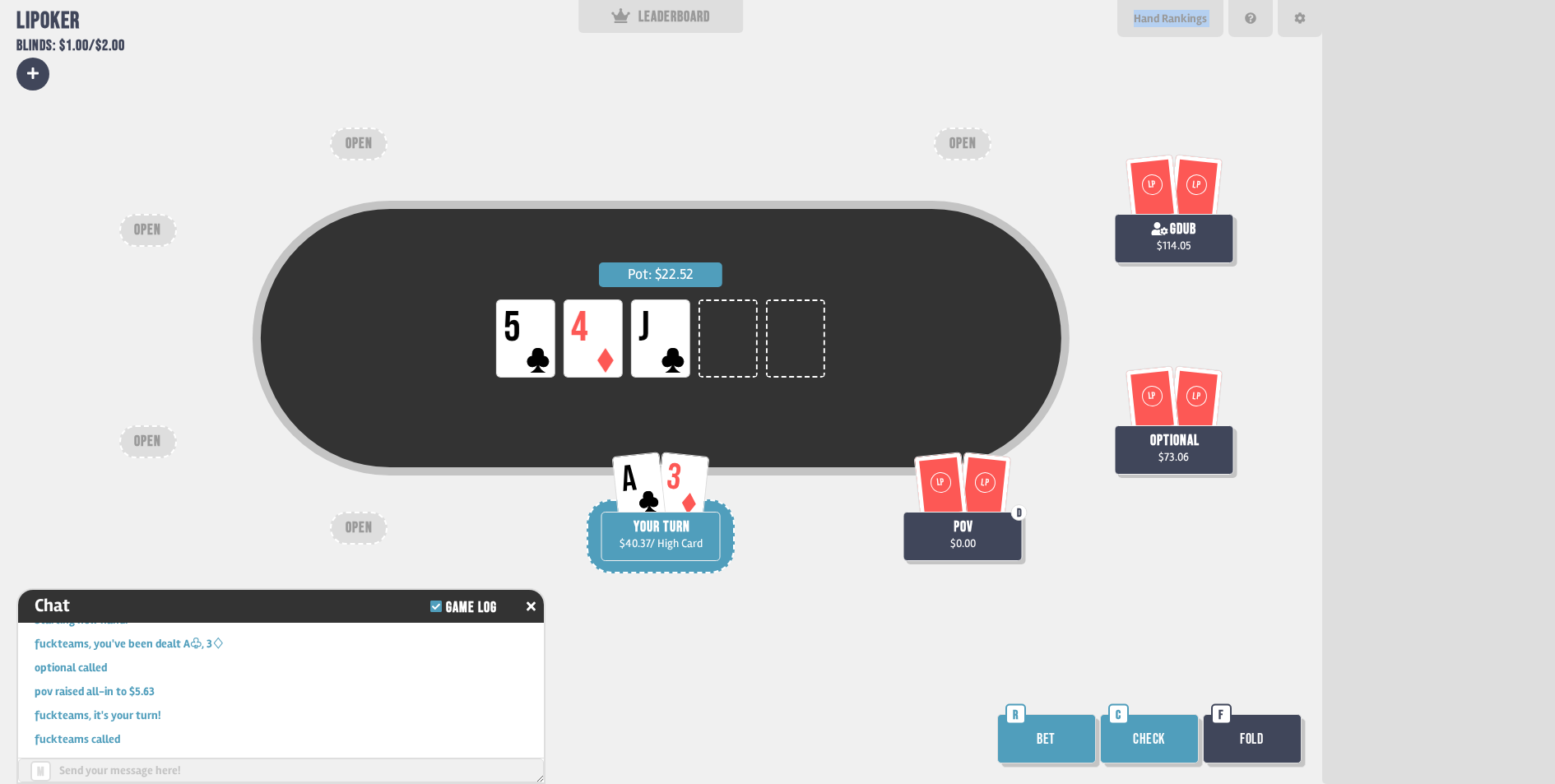 click on "Check" at bounding box center (1149, 739) 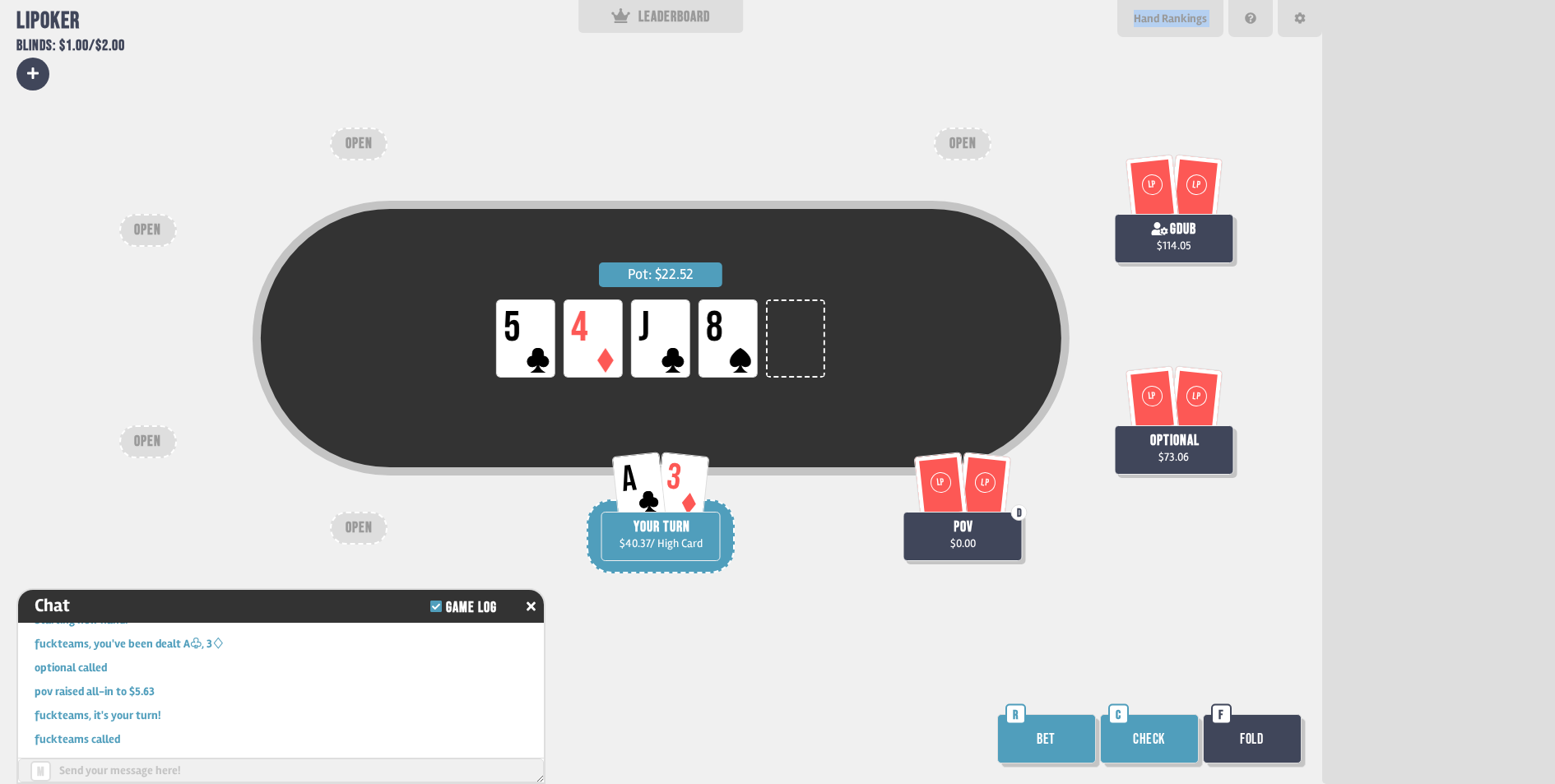 click on "Check" at bounding box center [1149, 739] 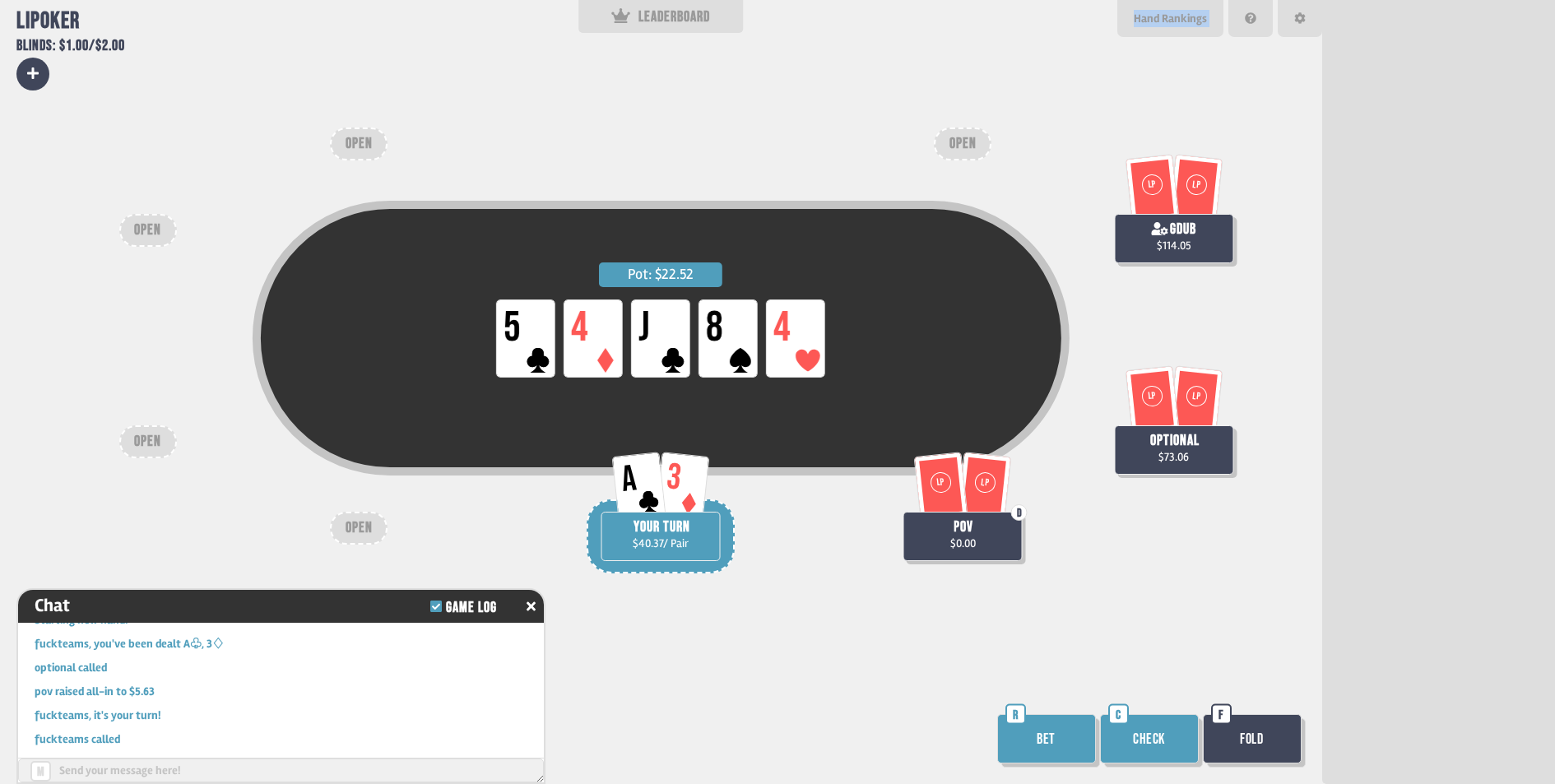 click on "Check" at bounding box center (1149, 739) 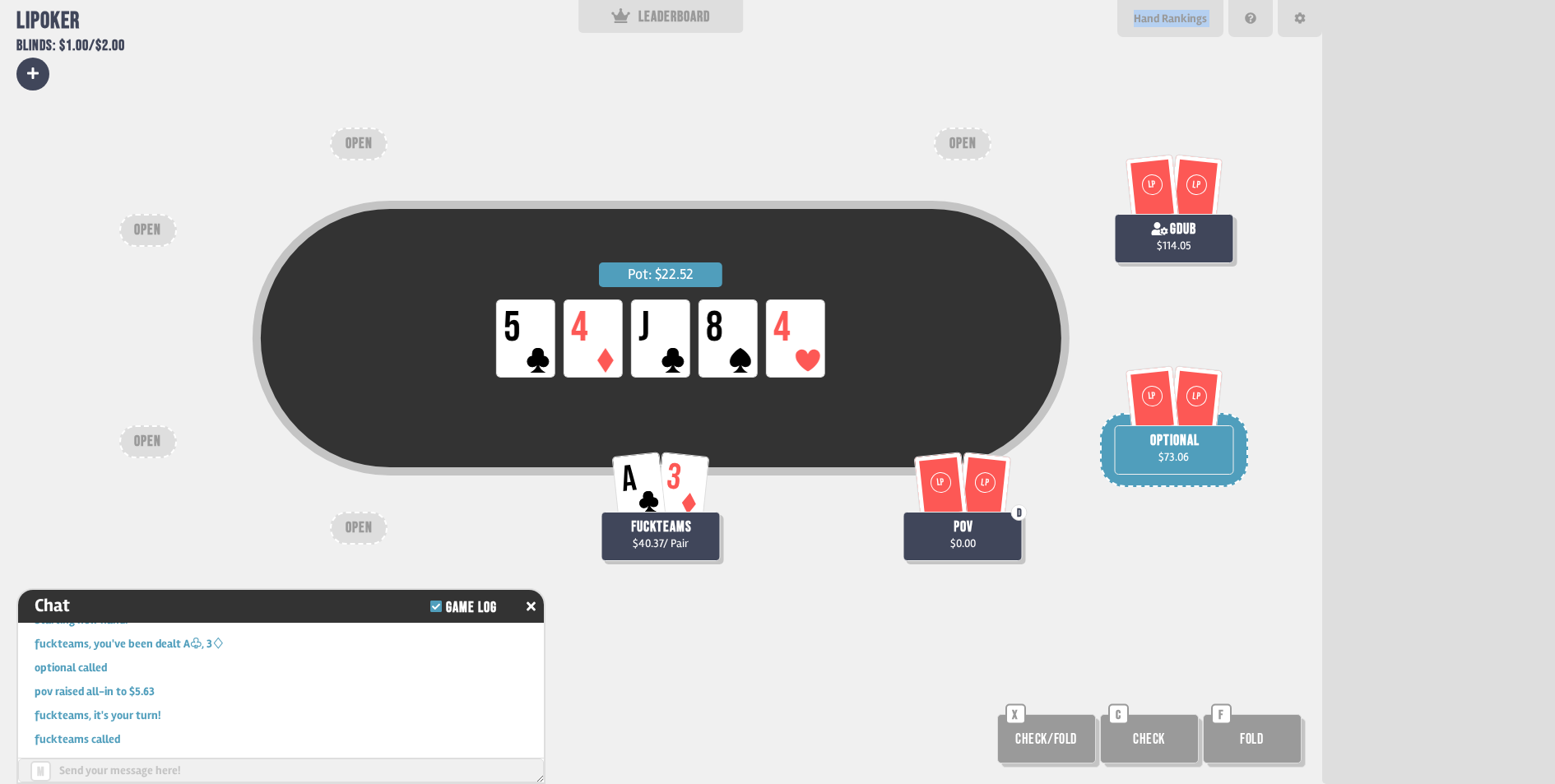 click on "Pot: $22.52   LP 5 LP 4 LP J LP 8 LP 4 LP LP gdub $114.05  A 3 fuckteams $40.37   / Pair LP LP D pov $0.00  LP LP optional $73.06  OPEN OPEN OPEN OPEN OPEN Check/Fold X Check C Fold F" at bounding box center [661, 392] 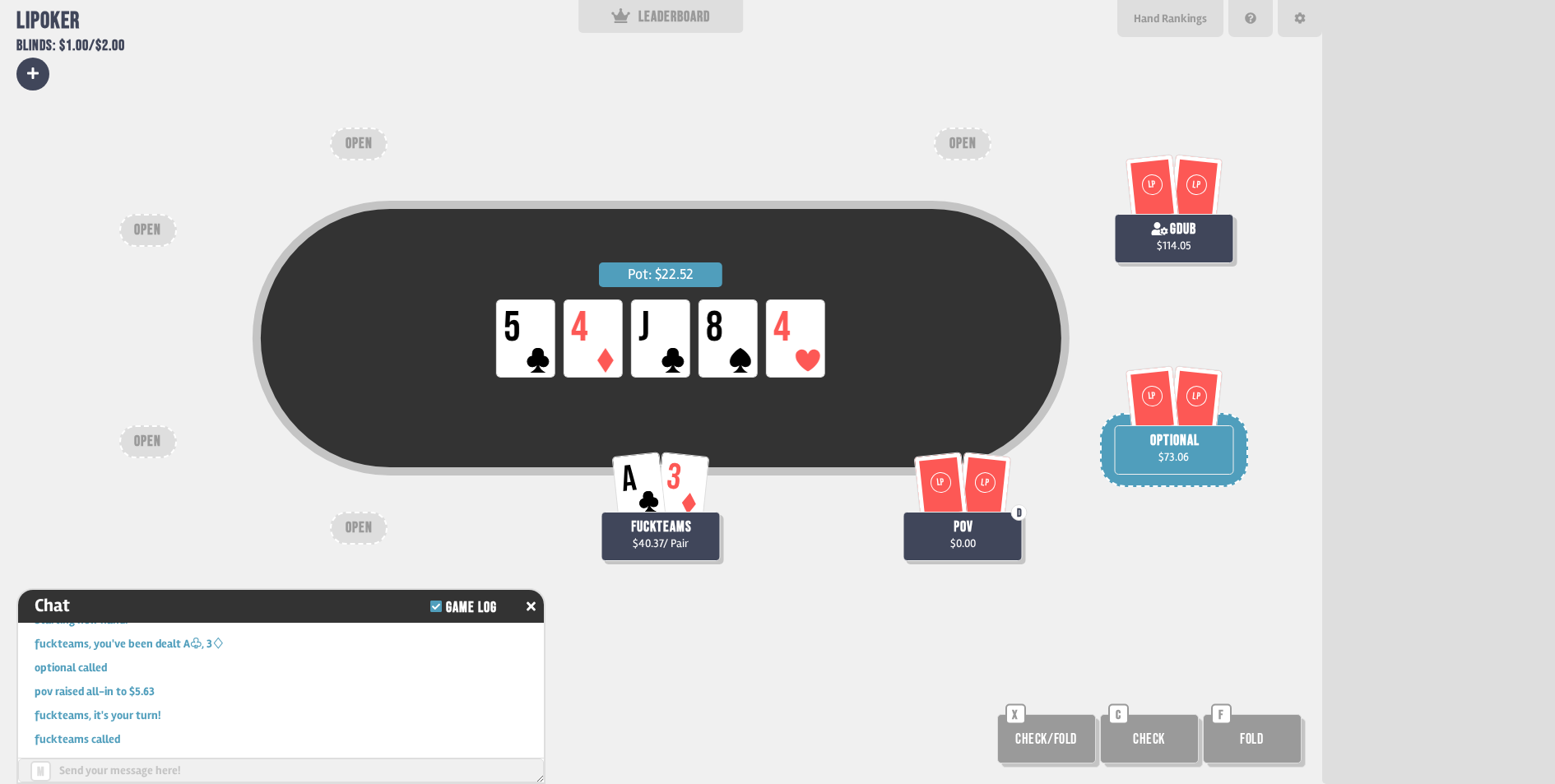 click on "Pot: $22.52   LP 5 LP 4 LP J LP 8 LP 4 LP LP gdub $114.05  A 3 fuckteams $40.37   / Pair LP LP D pov $0.00  LP LP optional $73.06  OPEN OPEN OPEN OPEN OPEN Check/Fold X Check C Fold F" at bounding box center [661, 392] 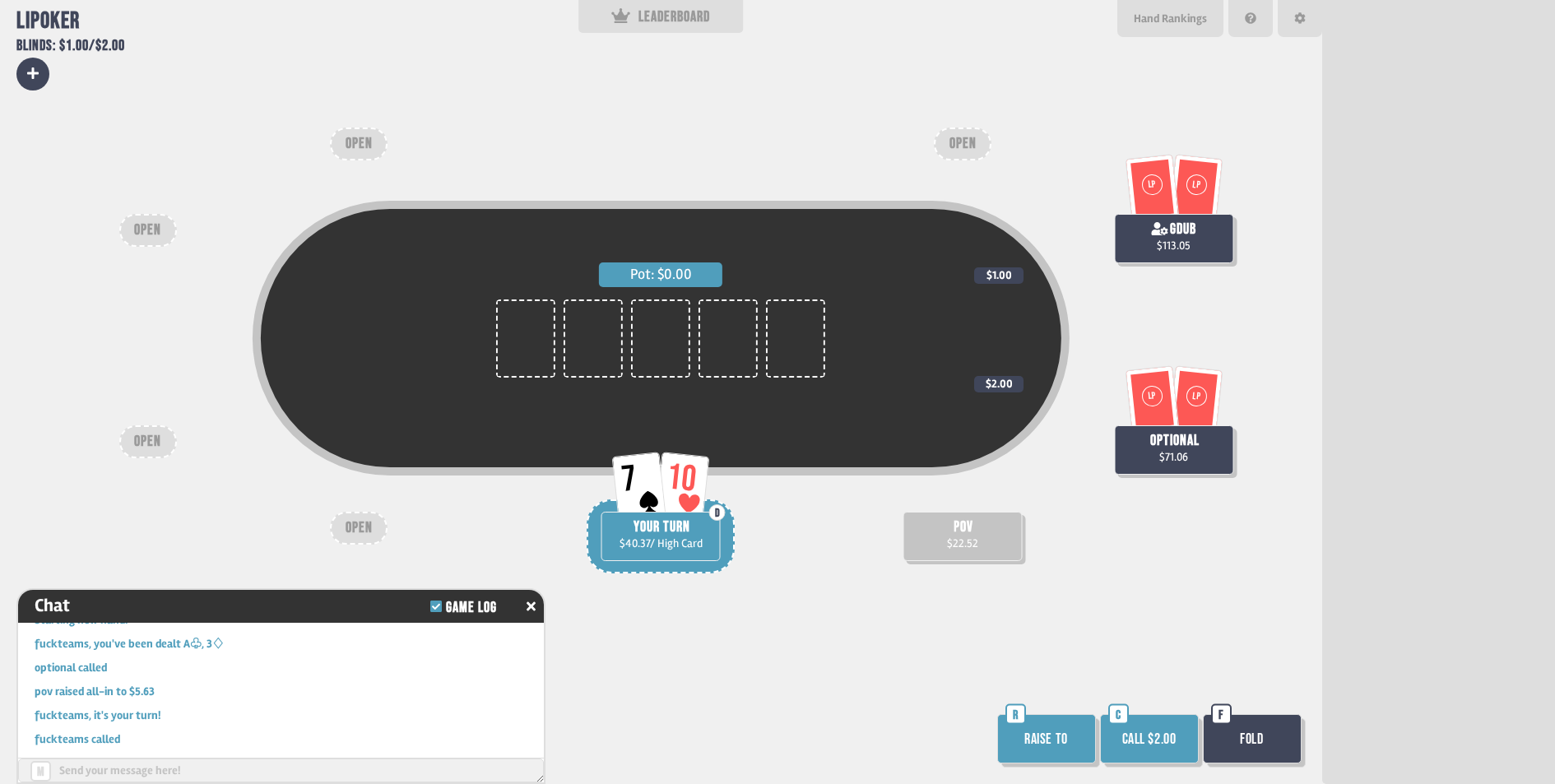 click on "Call $2.00" at bounding box center (1149, 739) 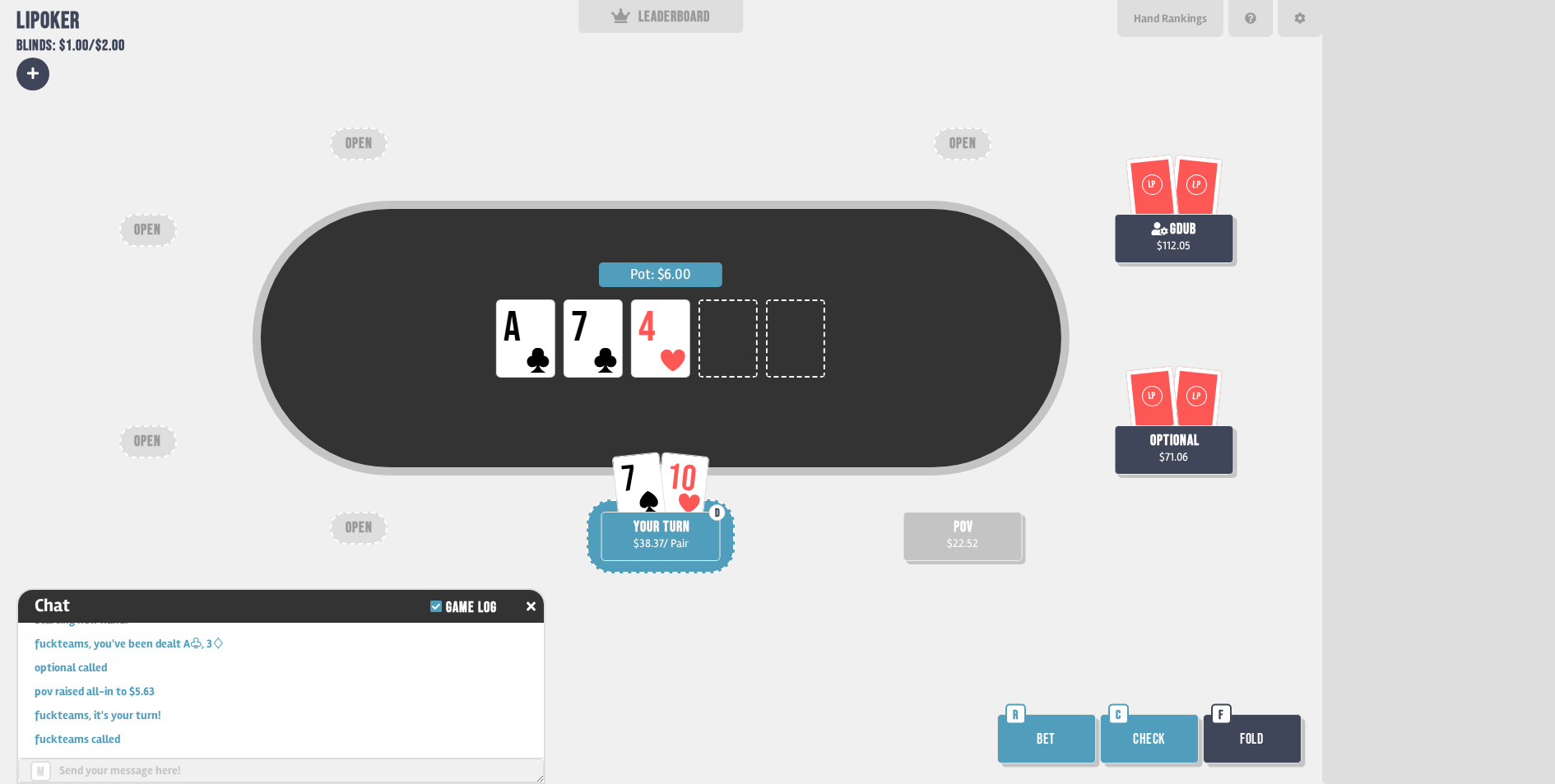 click on "Check" at bounding box center [1149, 739] 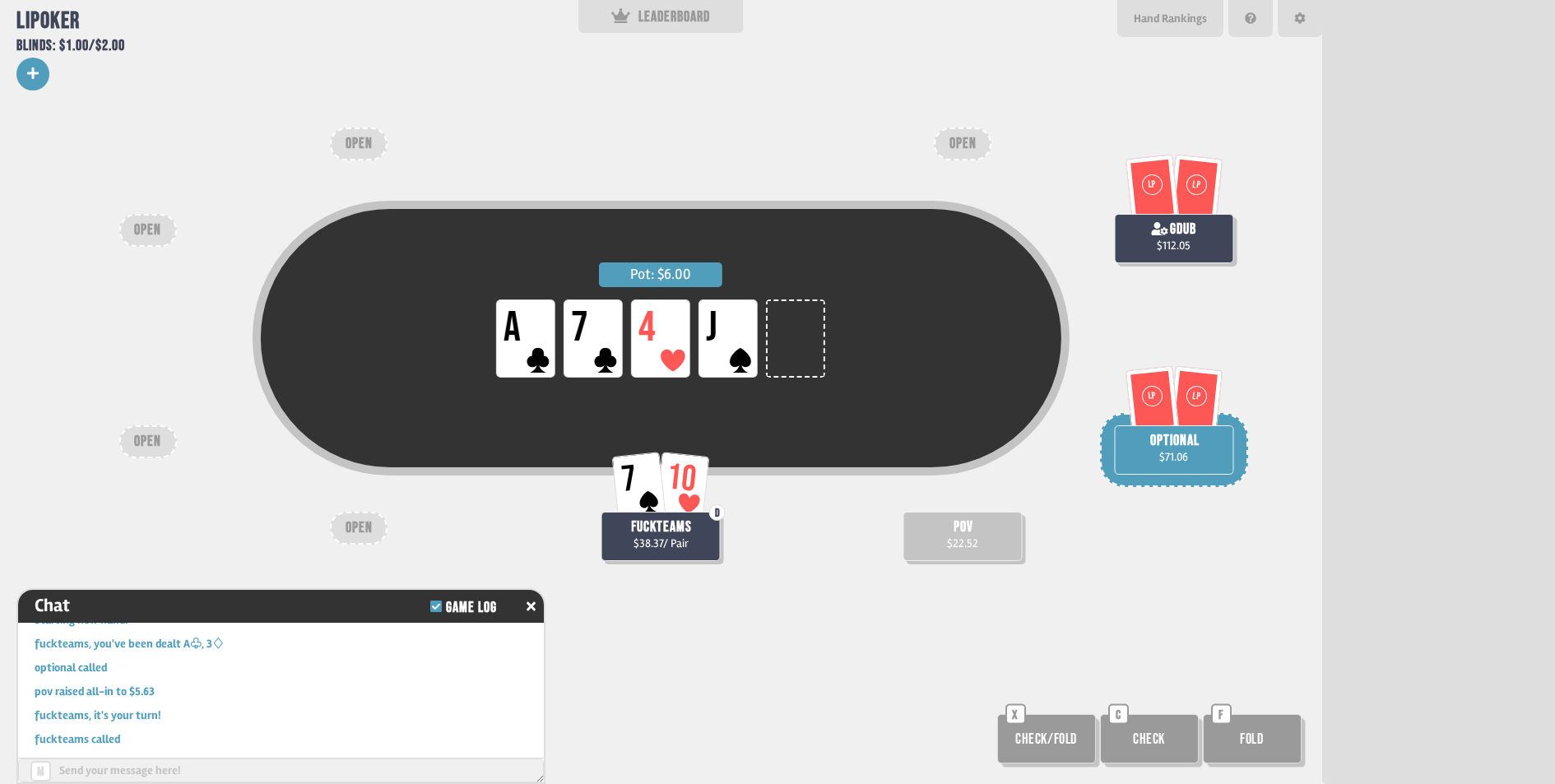 click at bounding box center (33, 74) 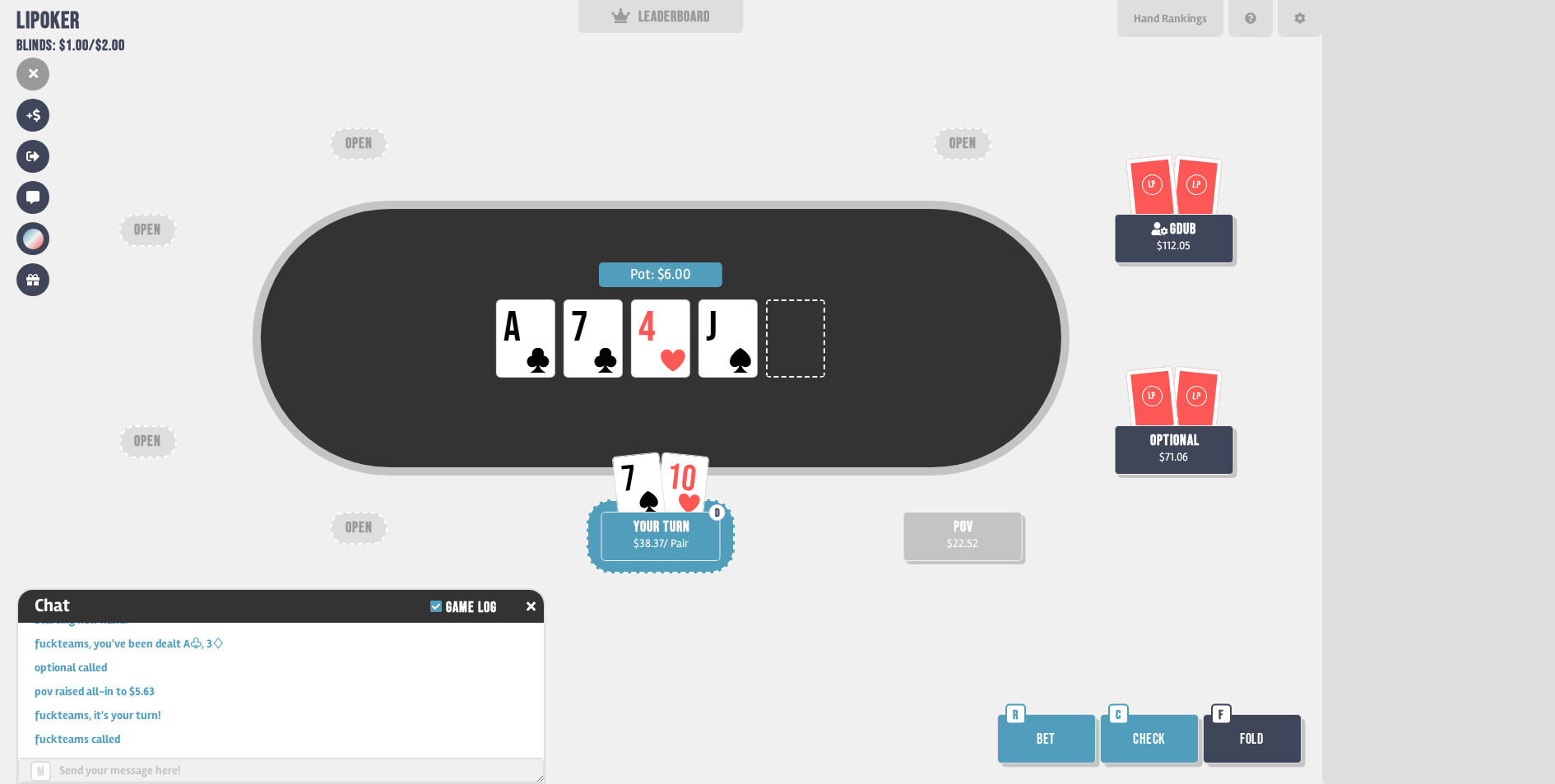 click on "Pot: $6.00   LP A LP 7 LP 4 LP J LP LP gdub $112.05  7 10 D YOUR TURN $38.37   / Pair pov $22.52  LP LP optional $71.06  OPEN OPEN OPEN OPEN OPEN Bet R Check C Fold F" at bounding box center (661, 392) 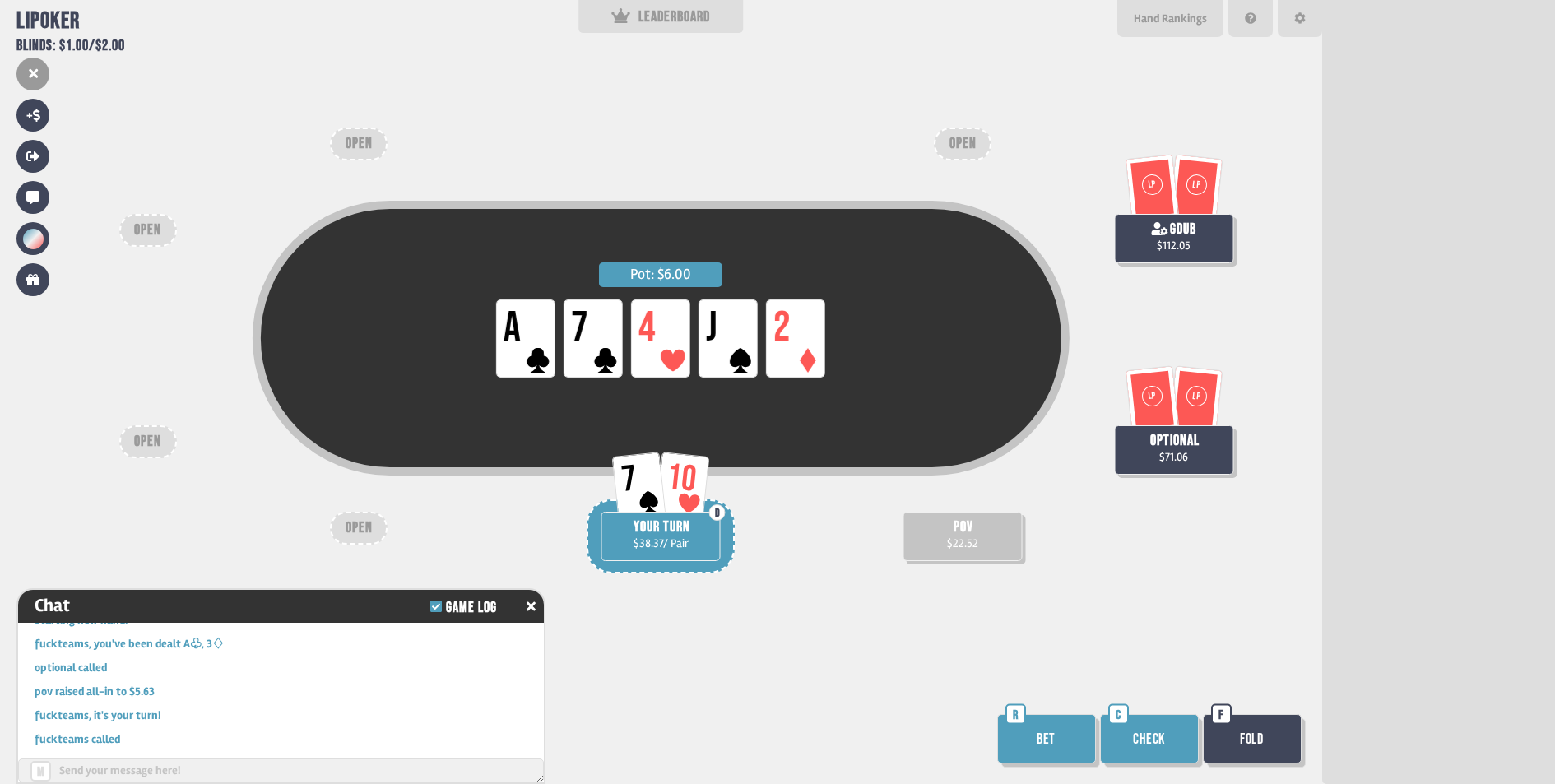 click on "Check" at bounding box center [1149, 739] 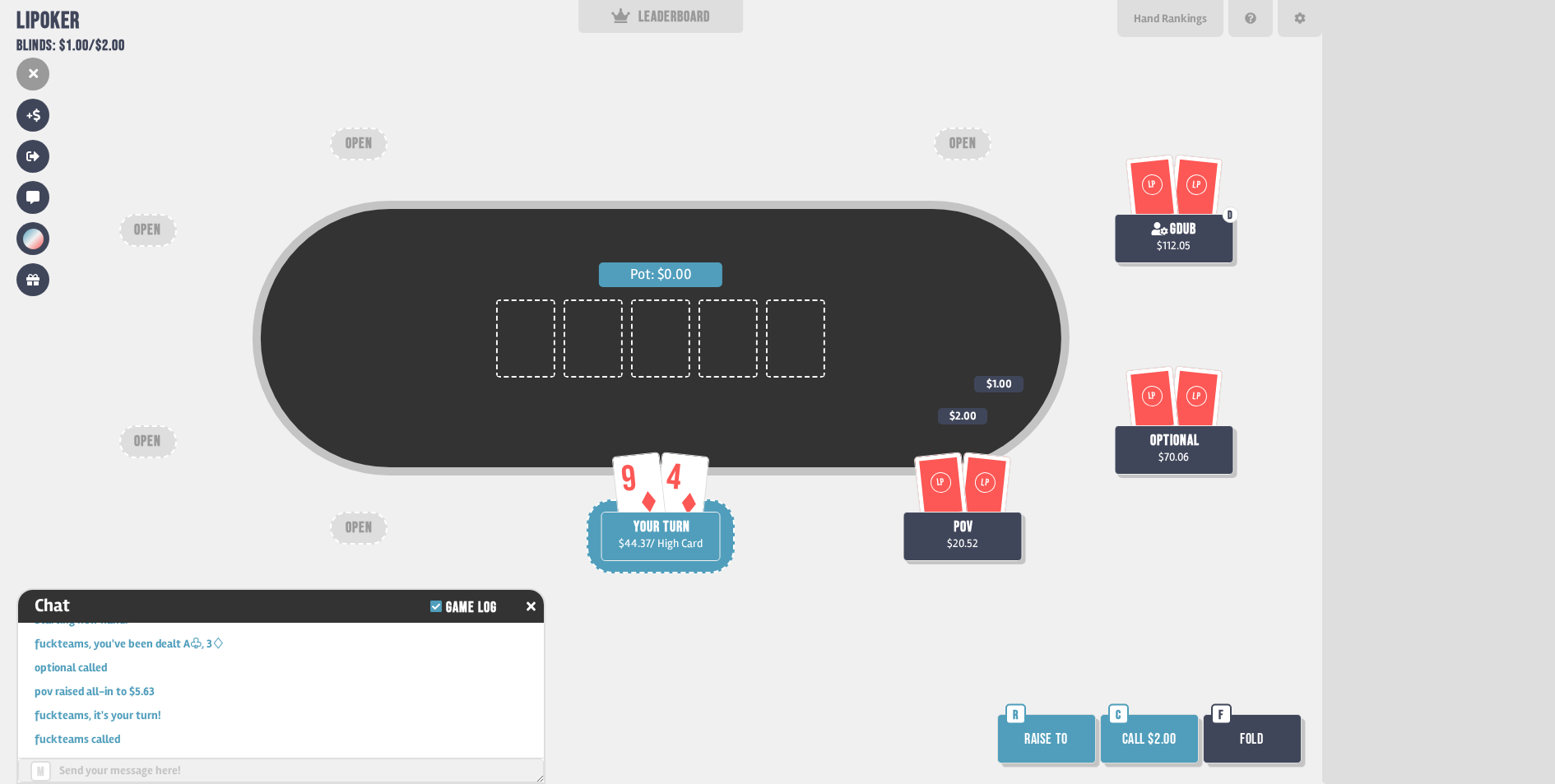 click on "Call $2.00" at bounding box center (1149, 739) 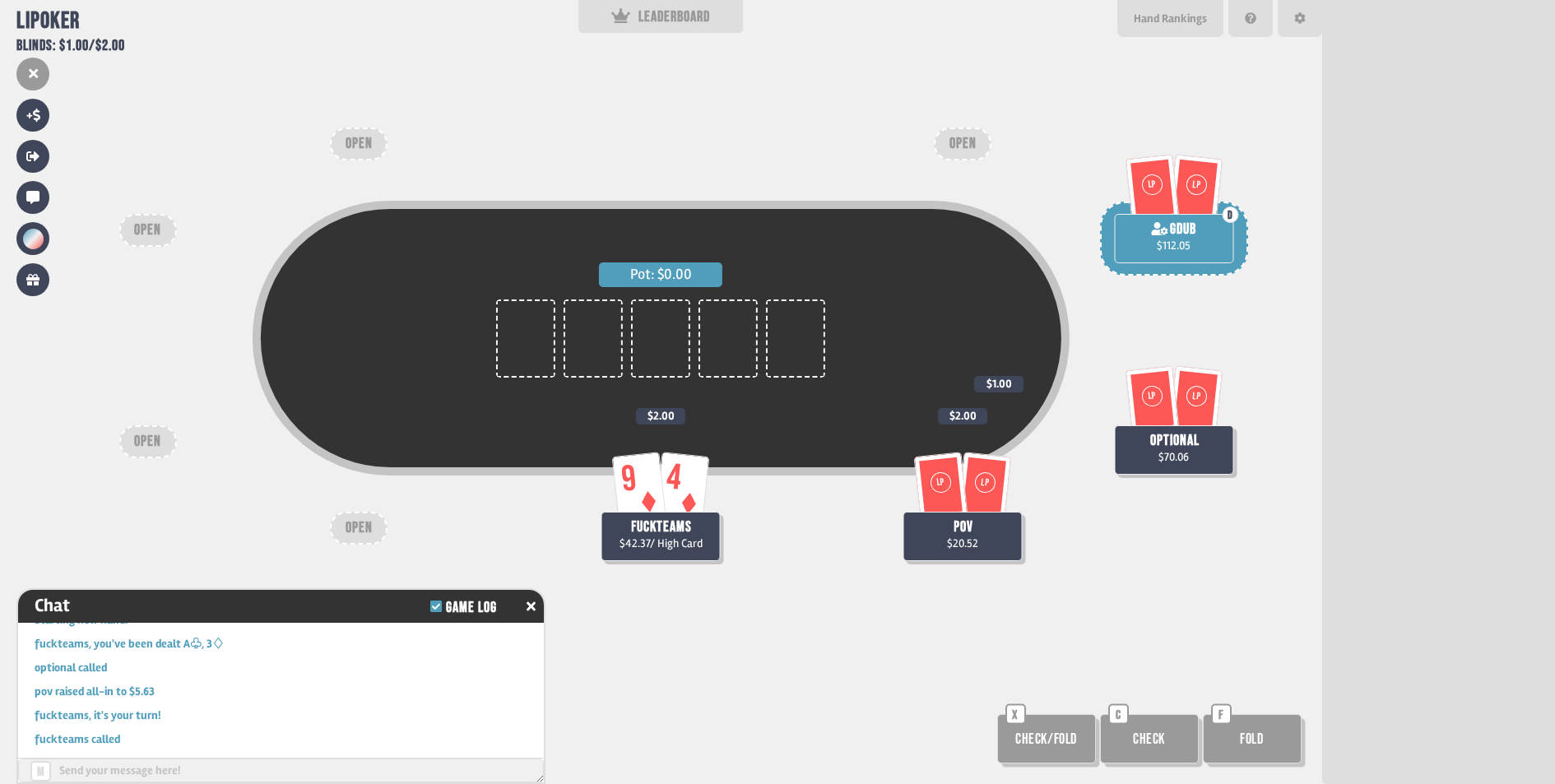 click on "Check" at bounding box center (1149, 739) 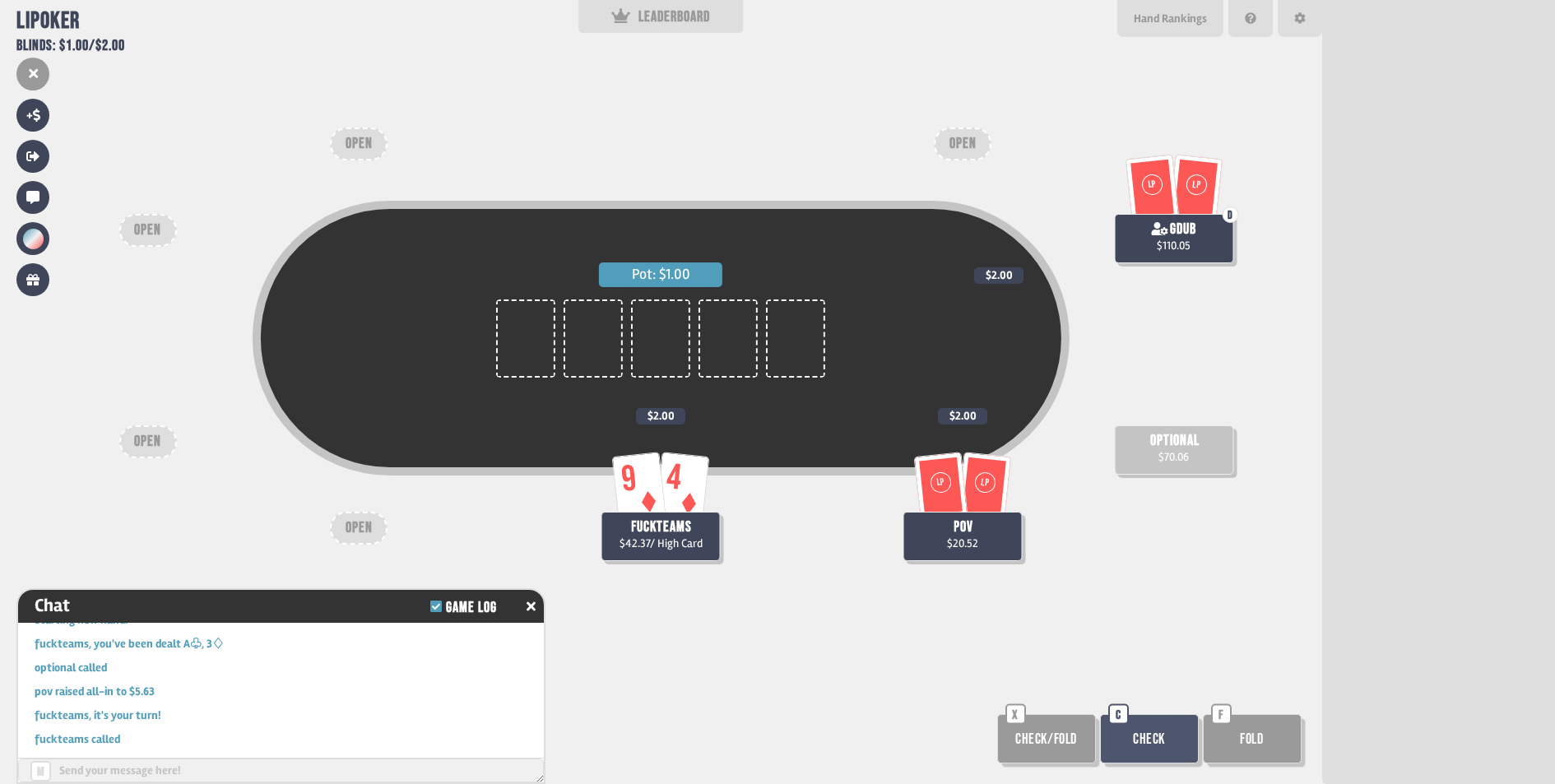 click on "Check" at bounding box center (1149, 739) 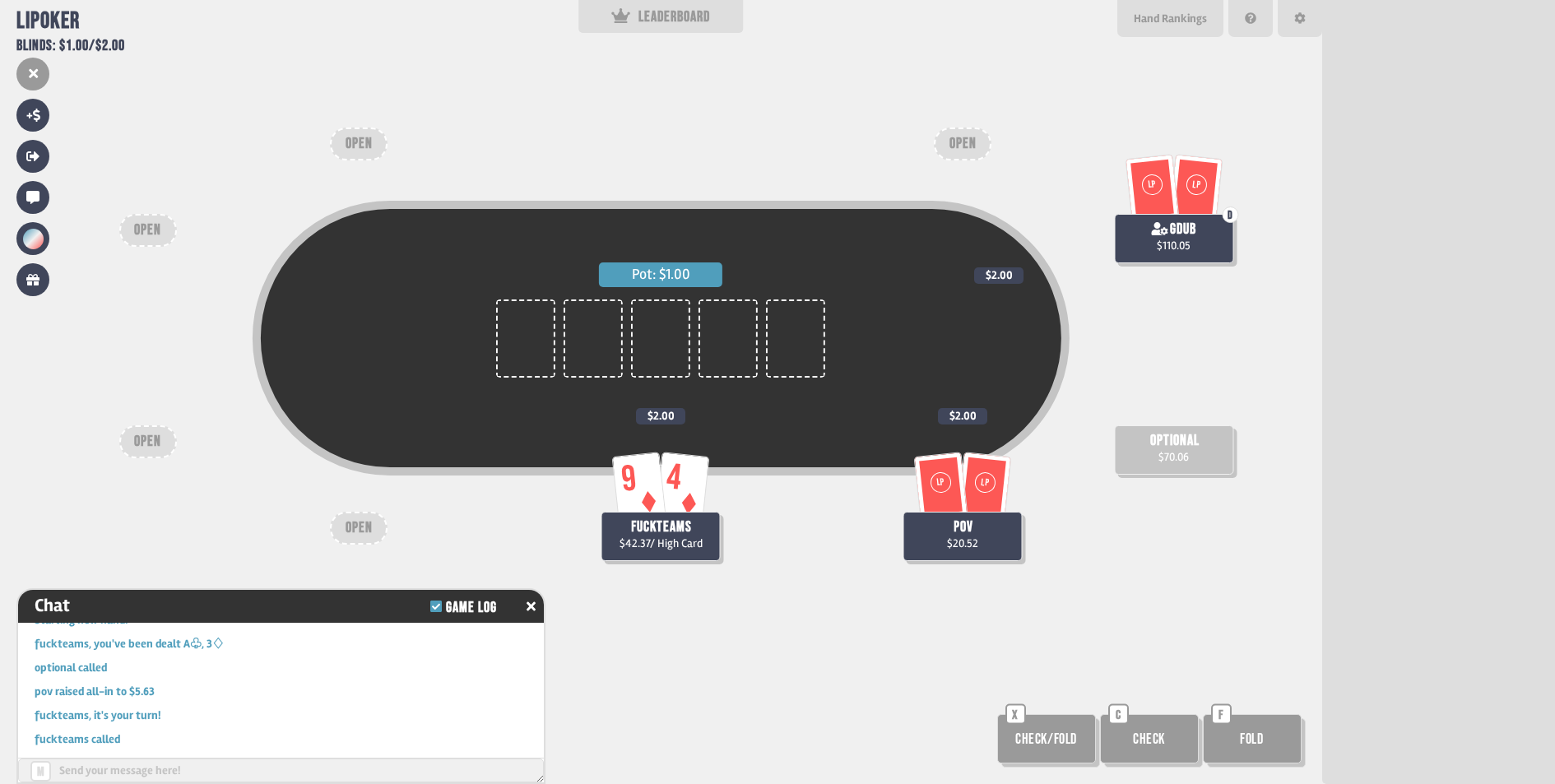 click on "Check" at bounding box center (1149, 739) 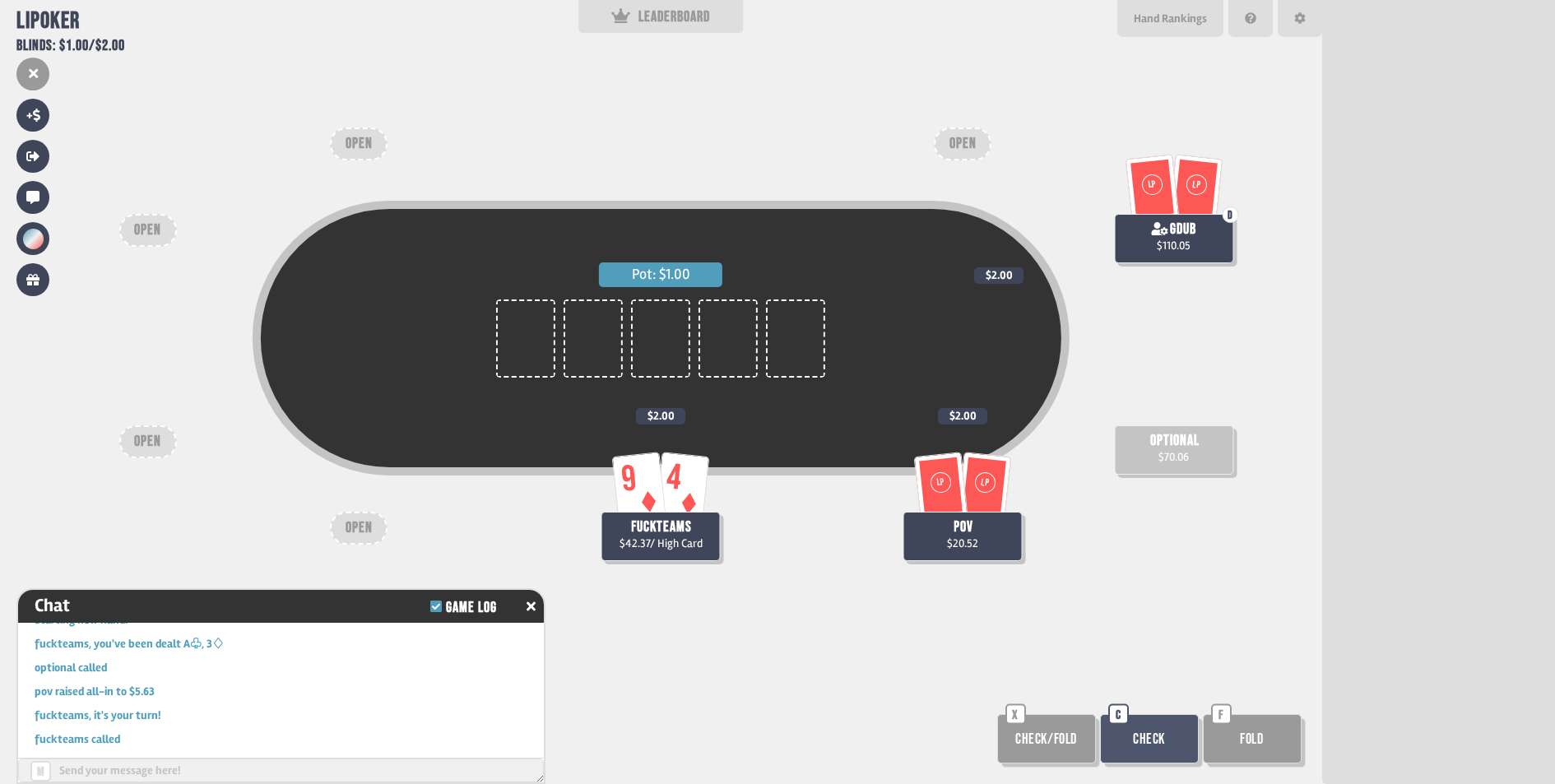 click on "Check" at bounding box center [1149, 739] 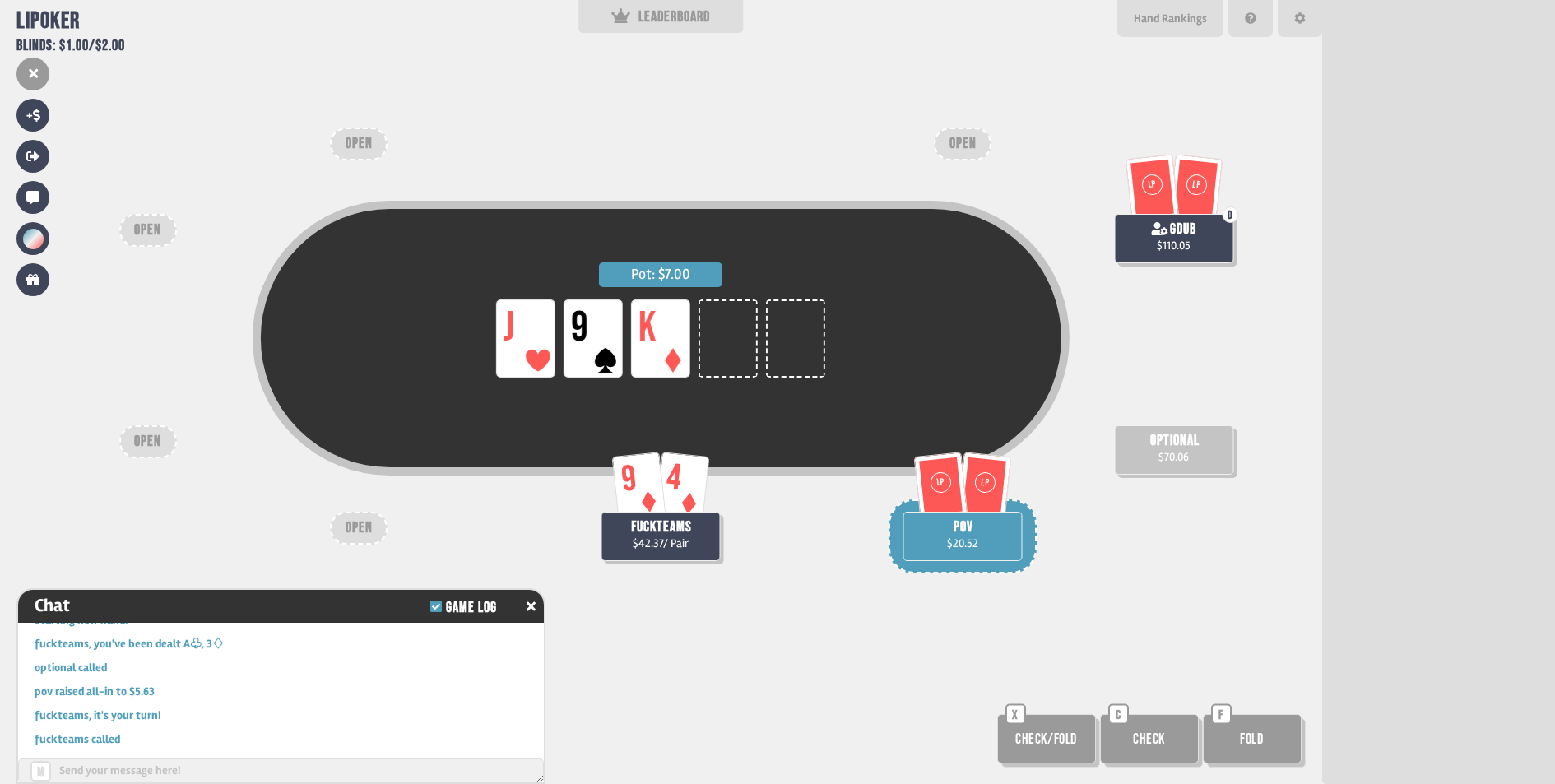 click on "Check" at bounding box center [1149, 739] 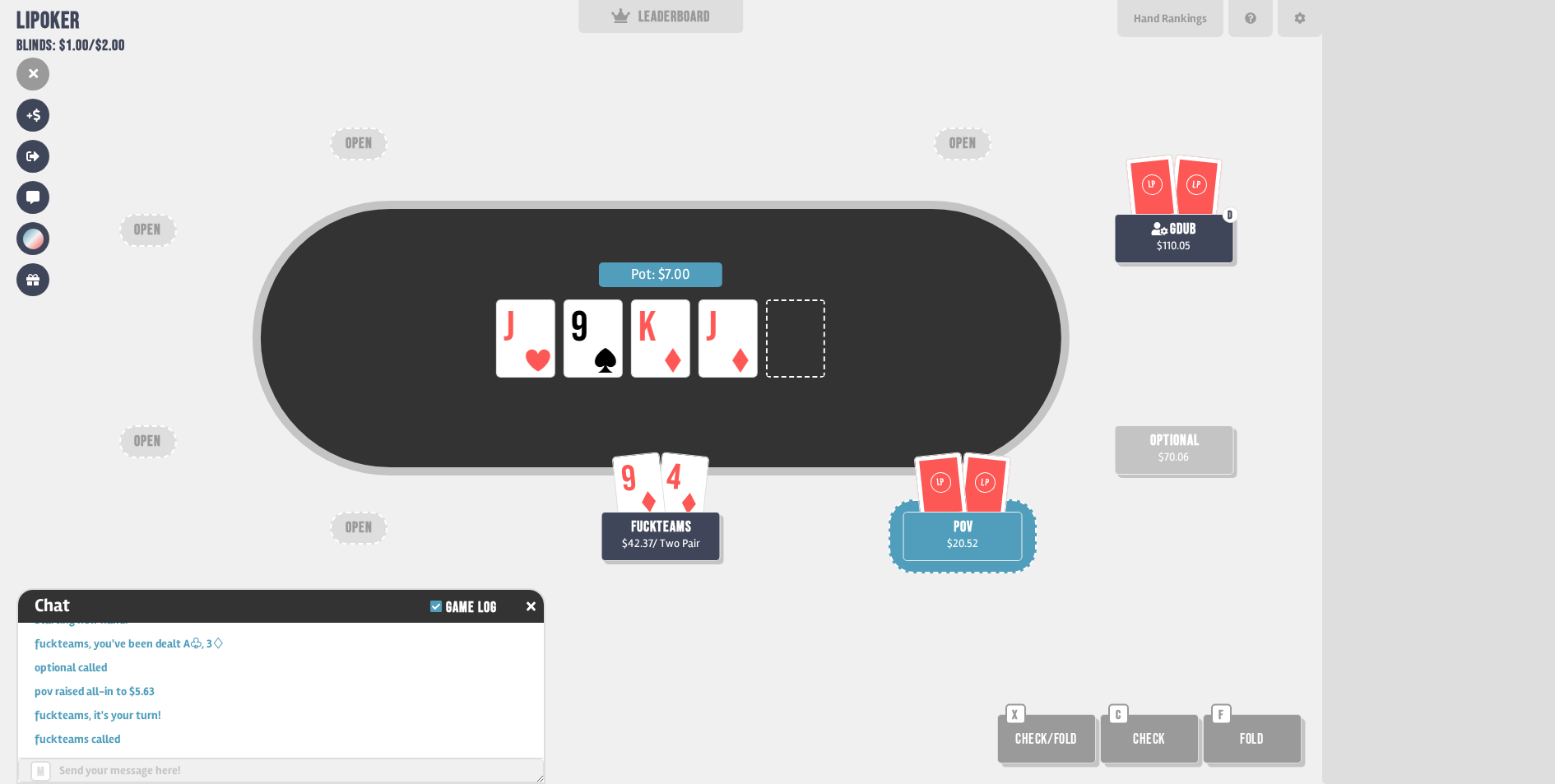 click on "Check" at bounding box center [1149, 739] 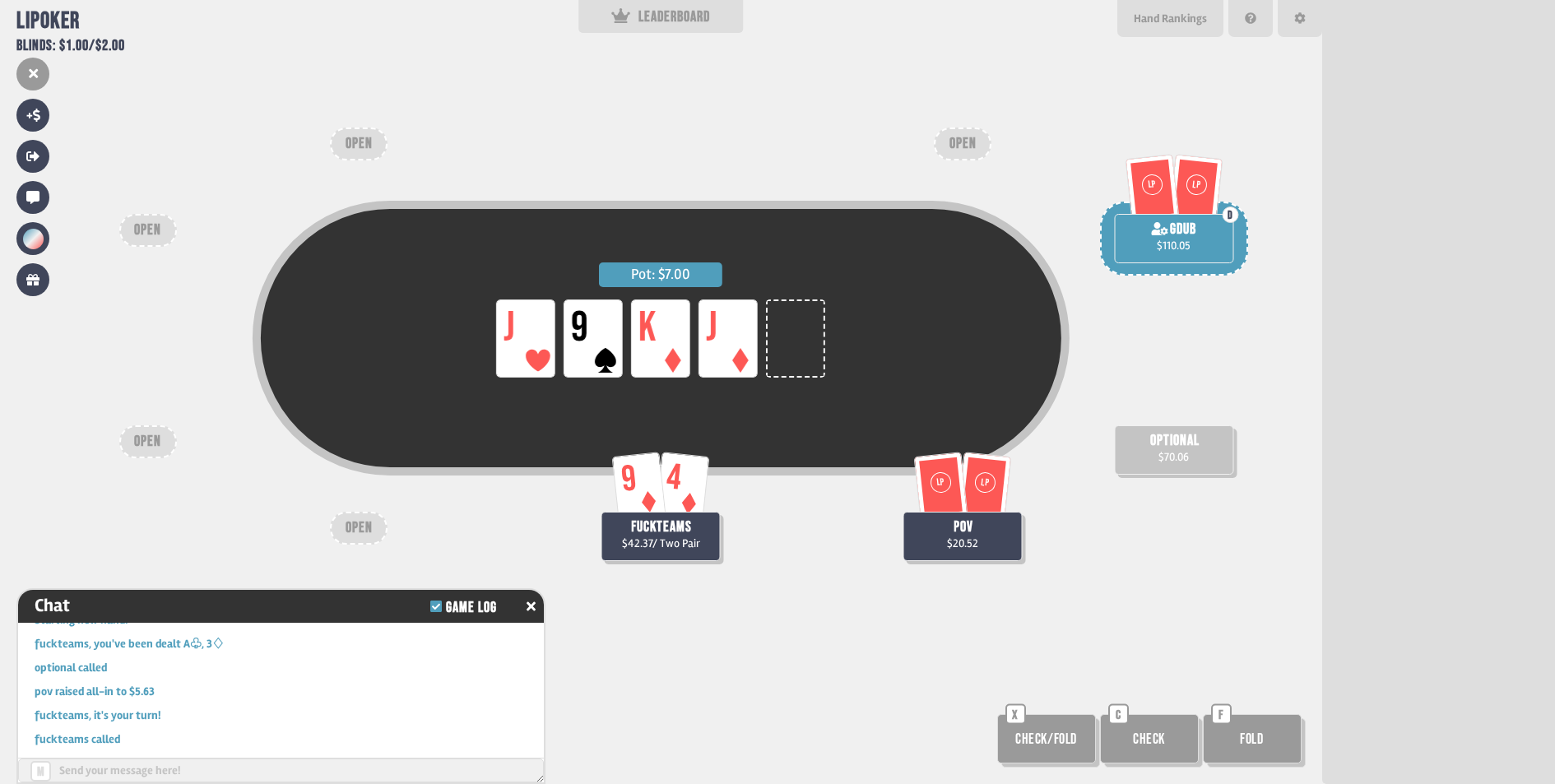 click on "Check" at bounding box center (1149, 739) 